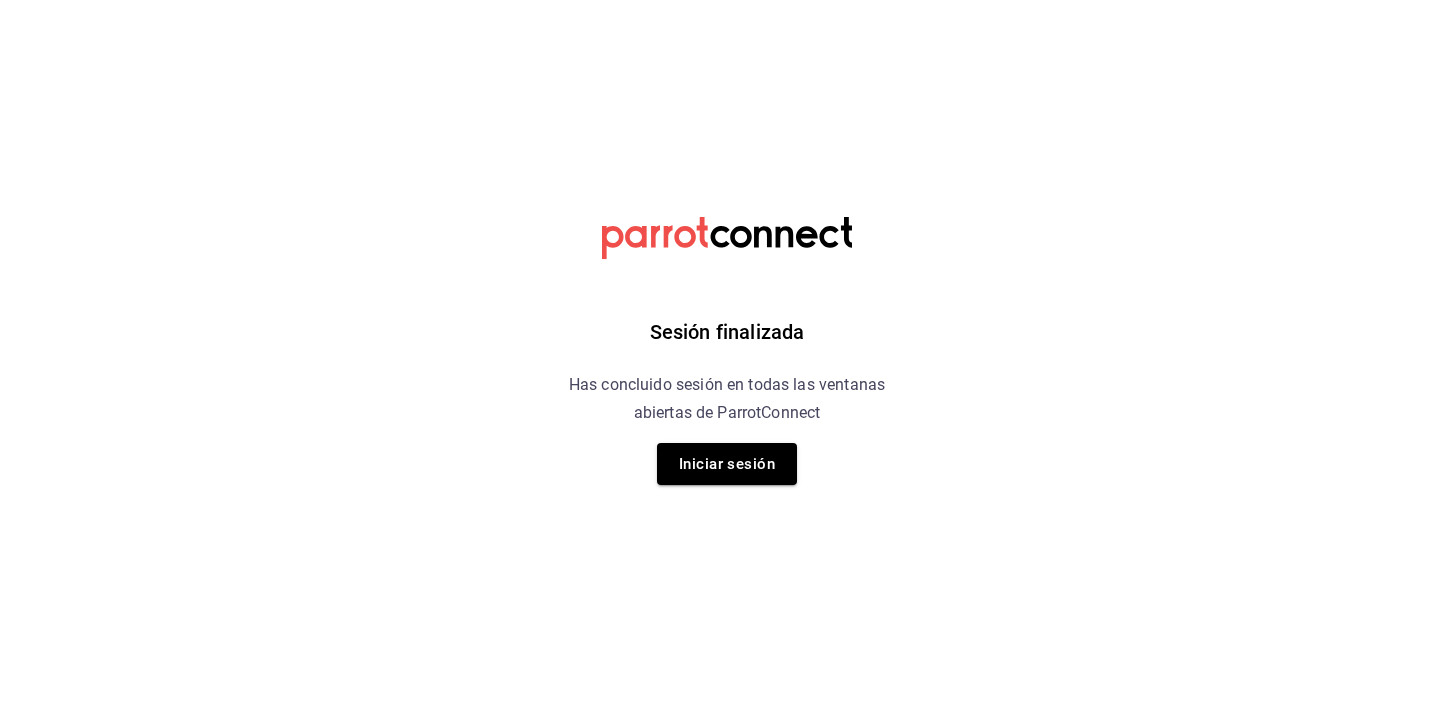 scroll, scrollTop: 0, scrollLeft: 0, axis: both 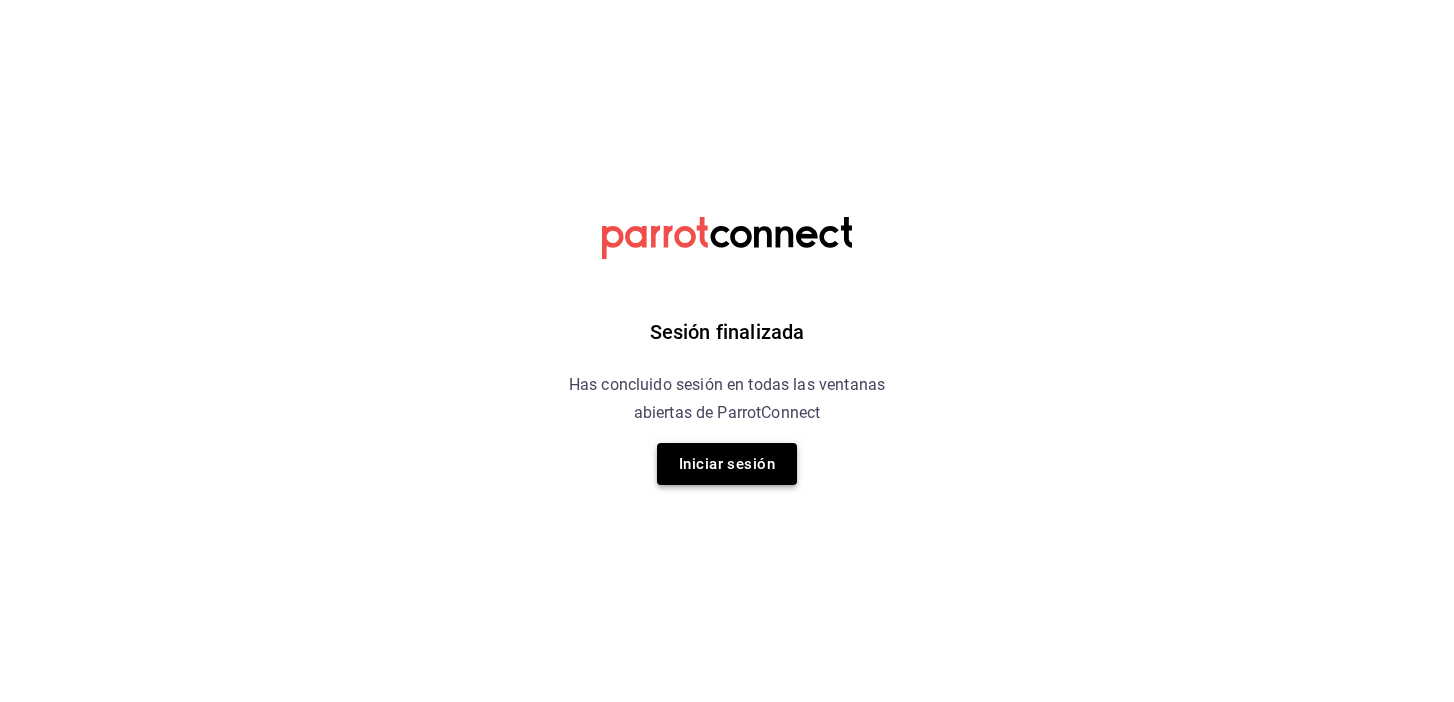 click on "Iniciar sesión" at bounding box center (727, 464) 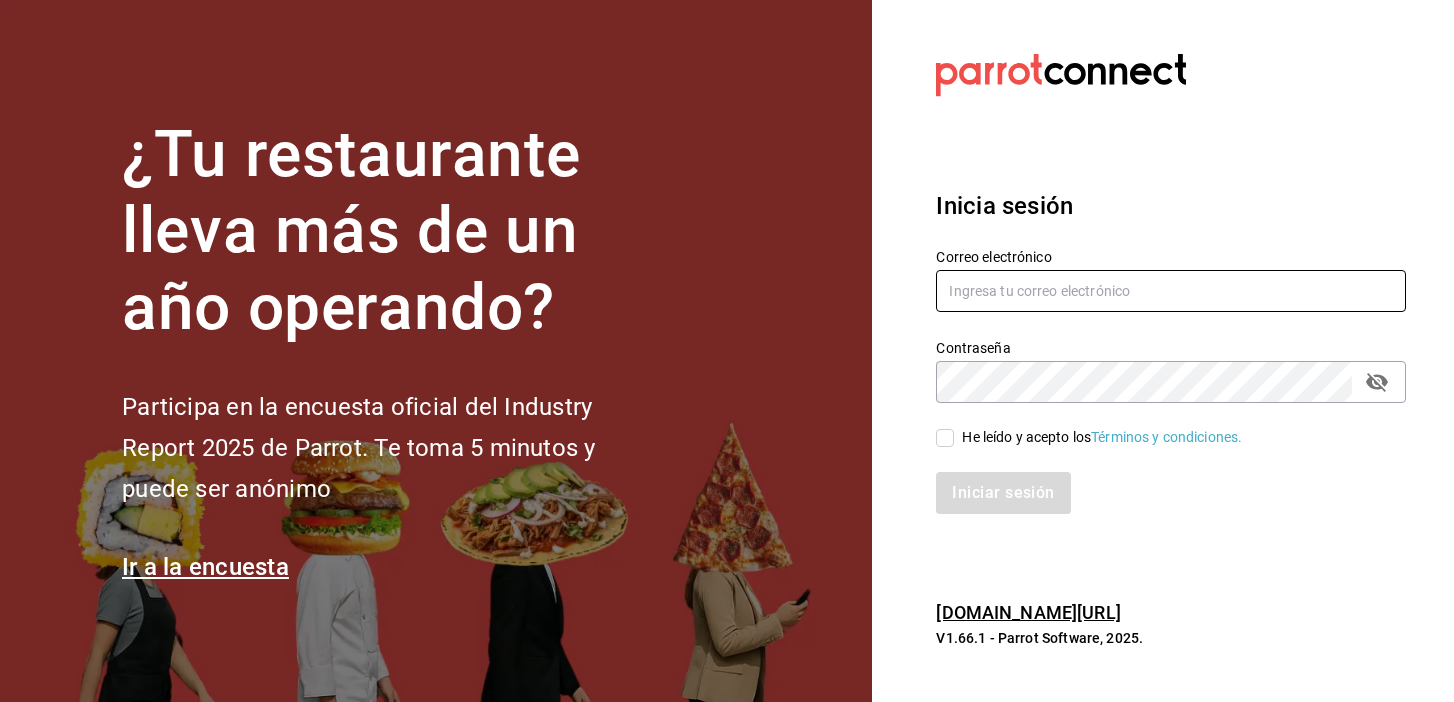 click at bounding box center [1171, 291] 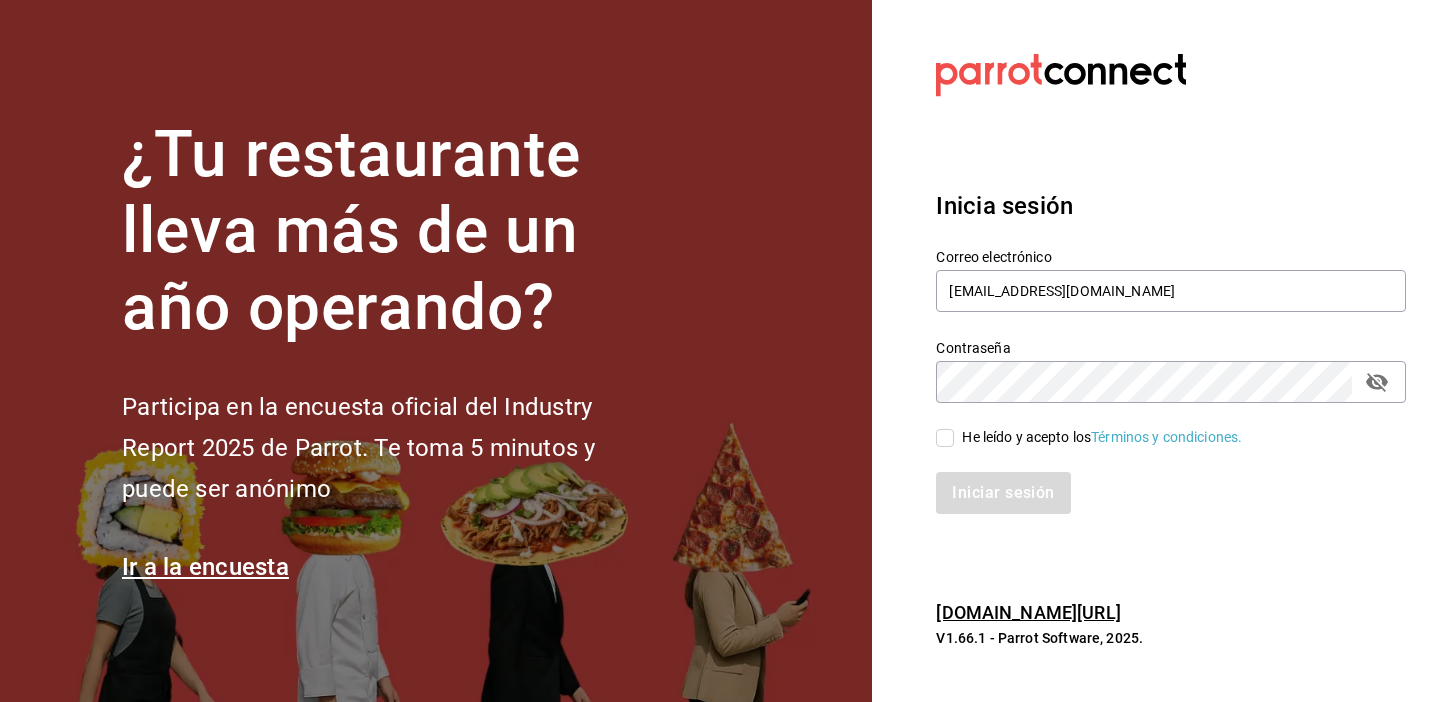 click on "He leído y acepto los  Términos y condiciones." at bounding box center [945, 438] 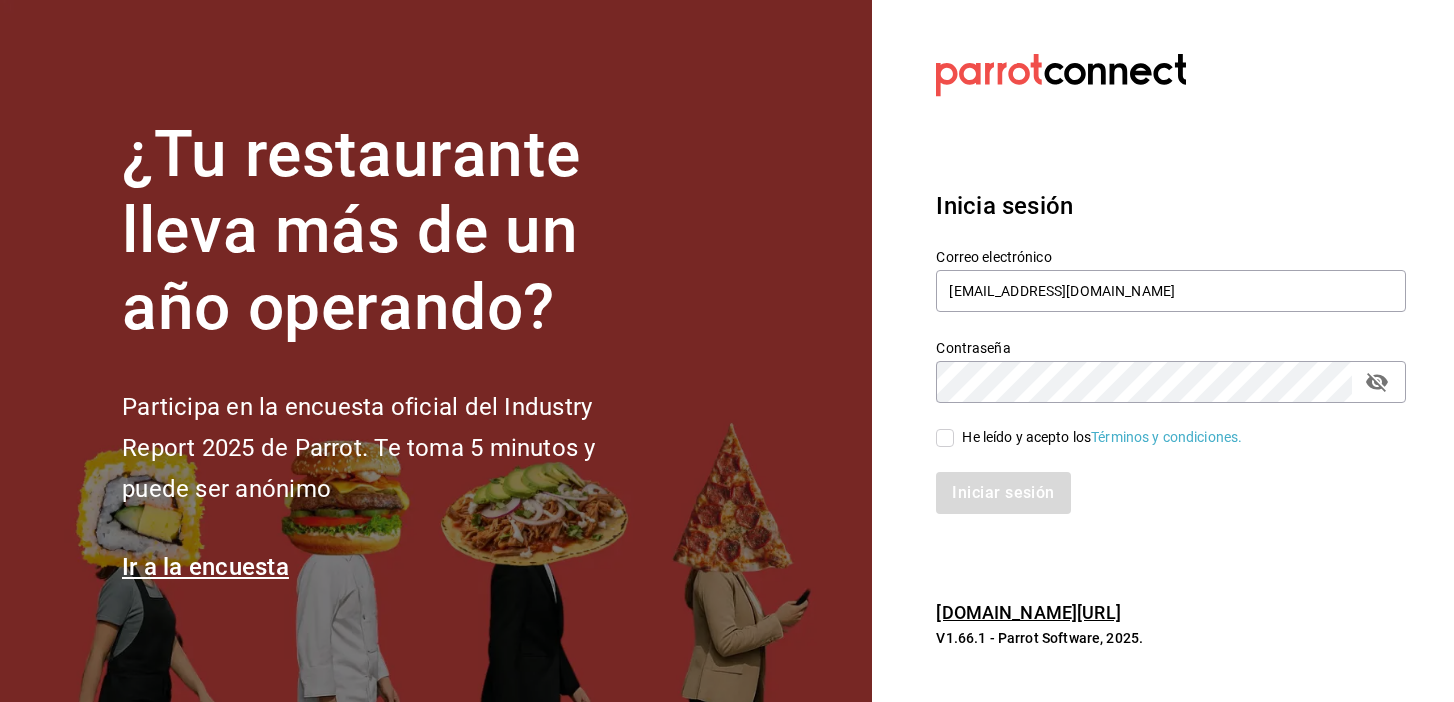 checkbox on "true" 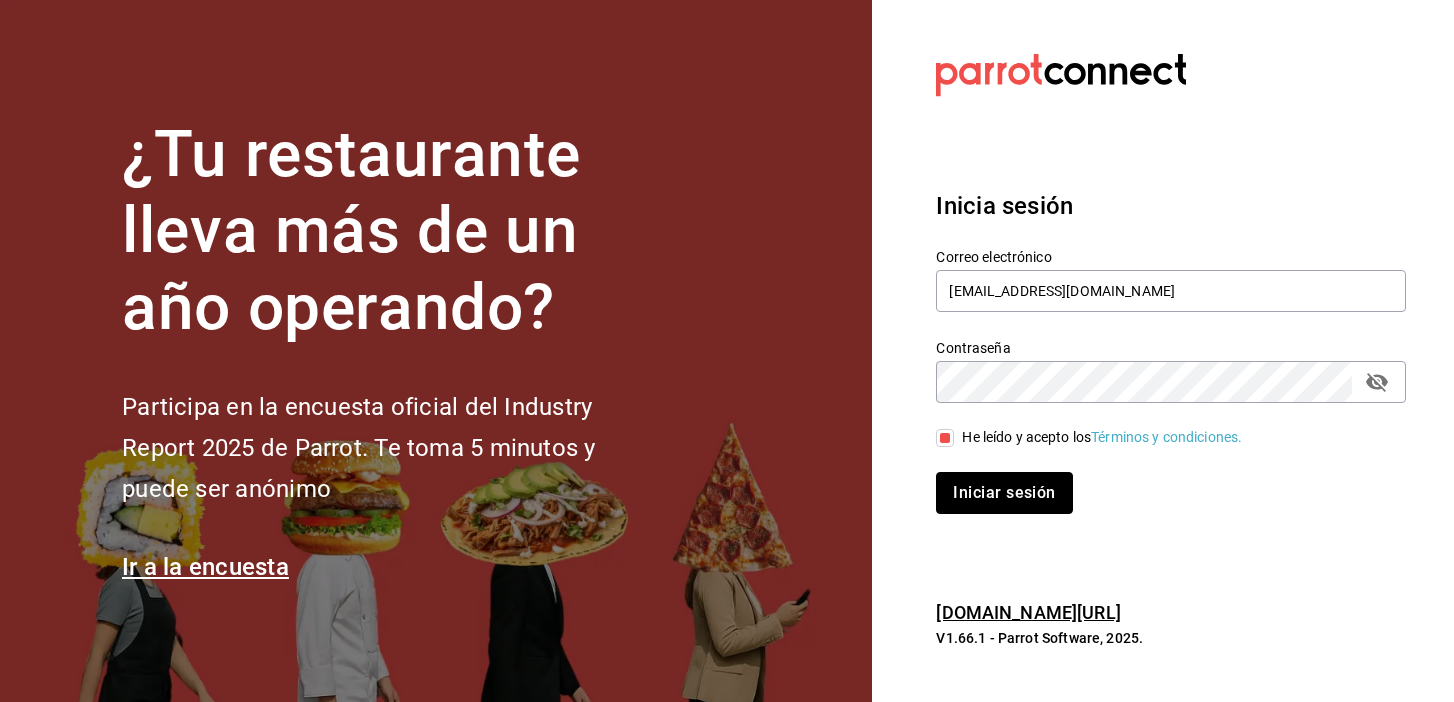 click on "Iniciar sesión" at bounding box center [1004, 493] 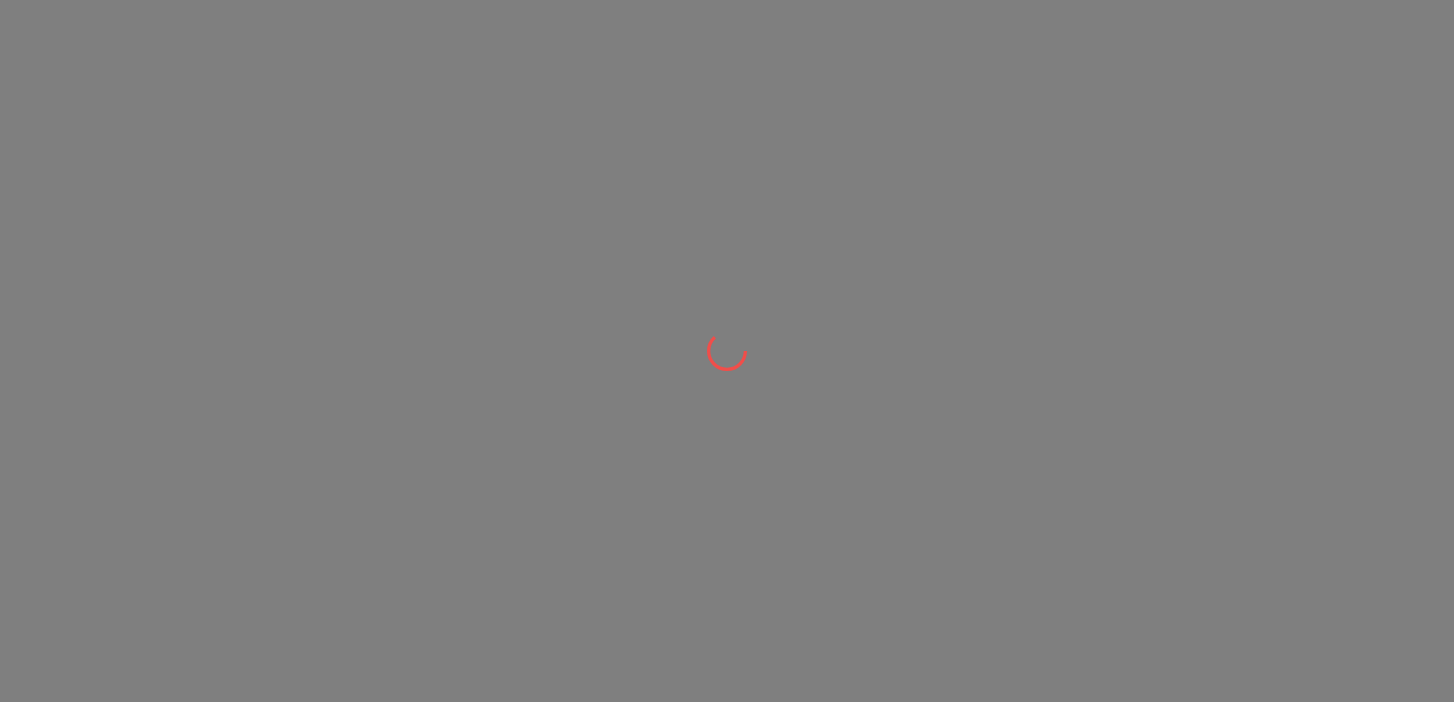 scroll, scrollTop: 0, scrollLeft: 0, axis: both 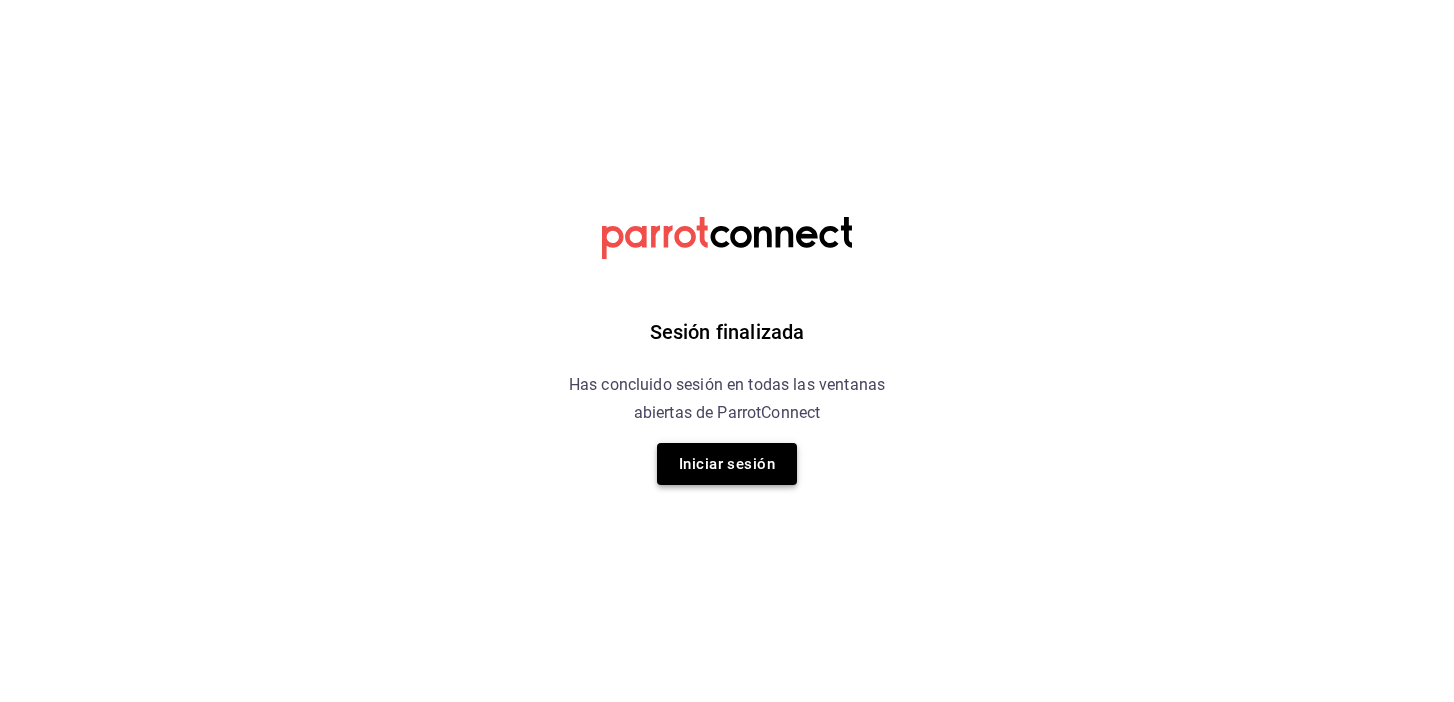 click on "Iniciar sesión" at bounding box center (727, 464) 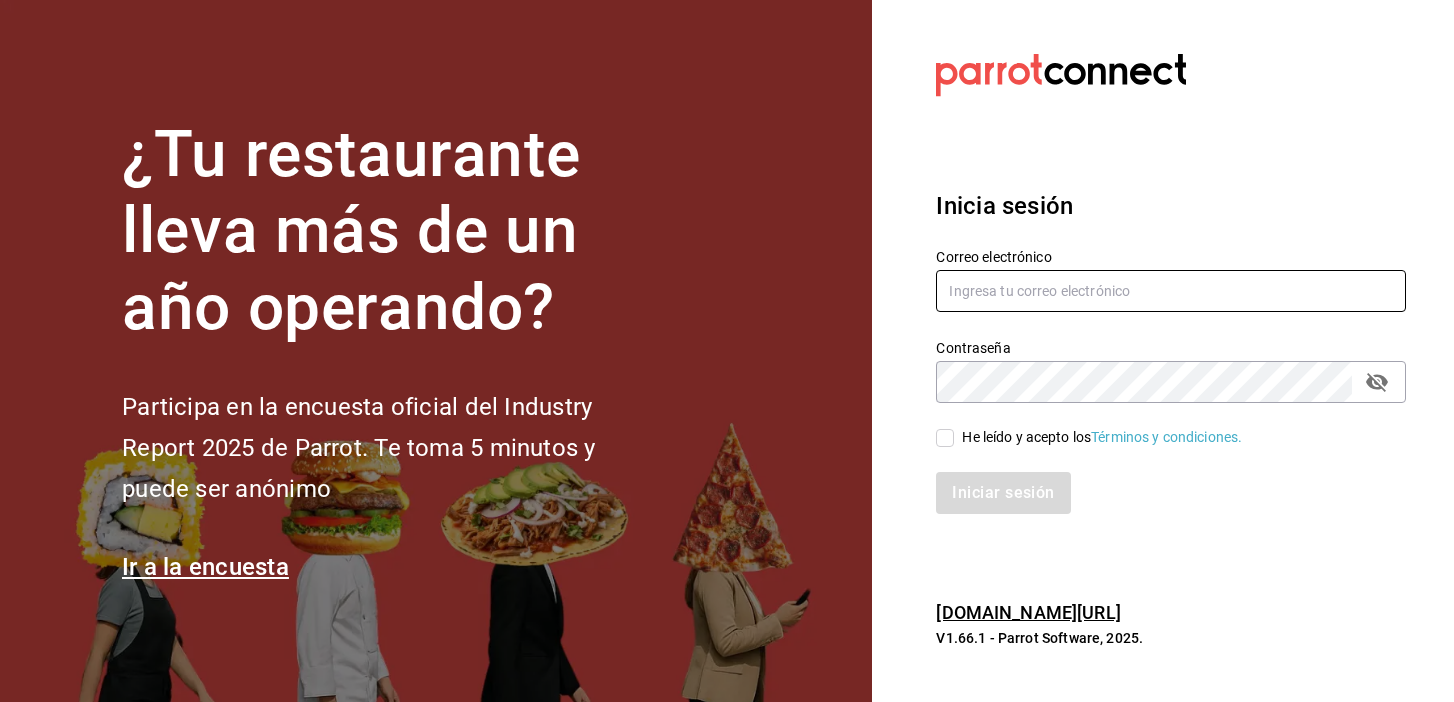 click at bounding box center [1171, 291] 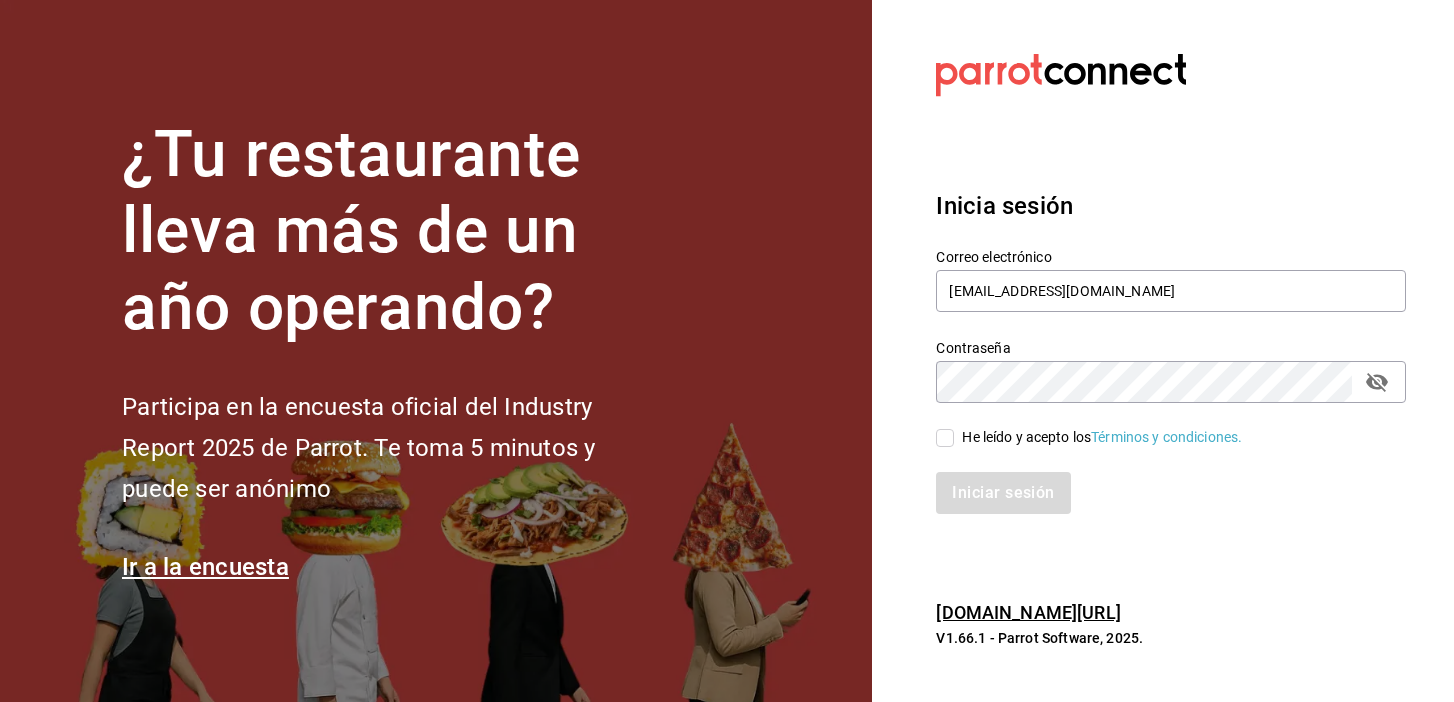 click on "He leído y acepto los  Términos y condiciones." at bounding box center (945, 438) 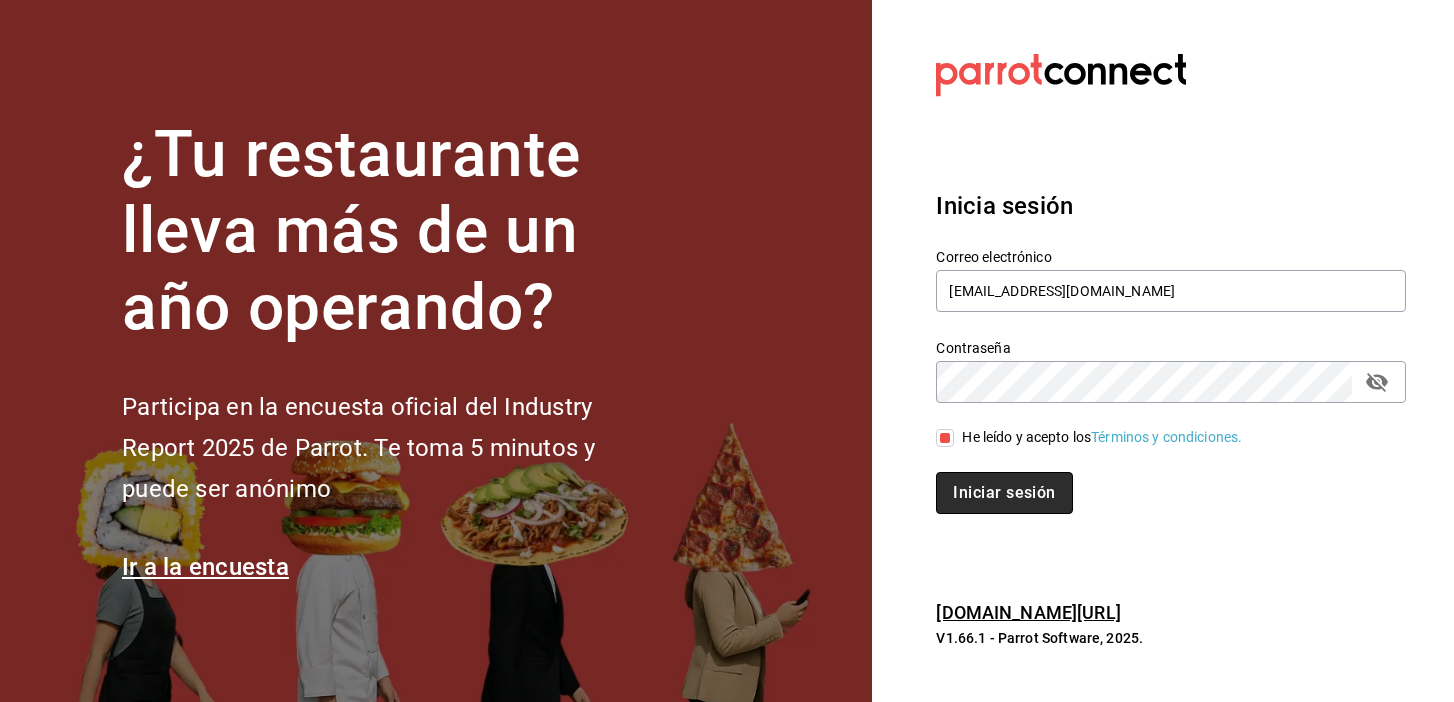 click on "Iniciar sesión" at bounding box center [1004, 493] 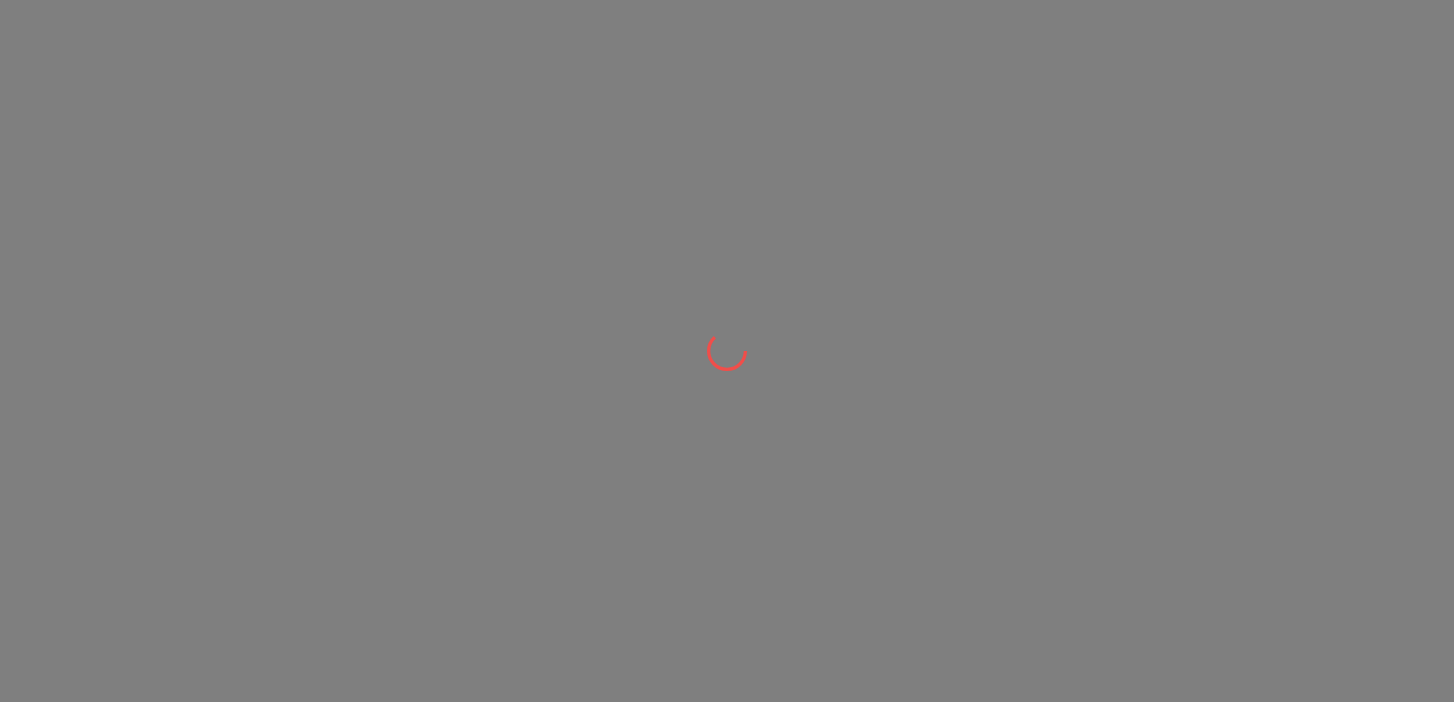 scroll, scrollTop: 0, scrollLeft: 0, axis: both 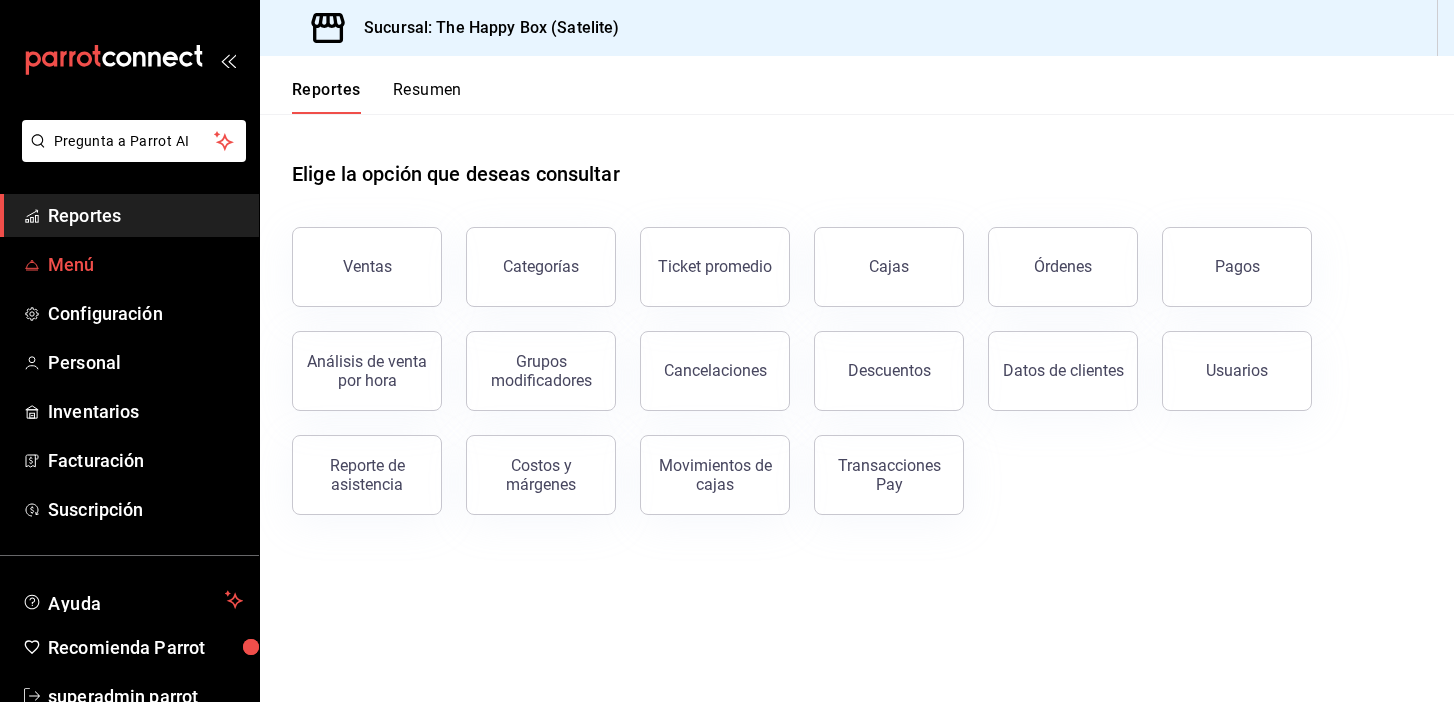 click on "Menú" at bounding box center [145, 264] 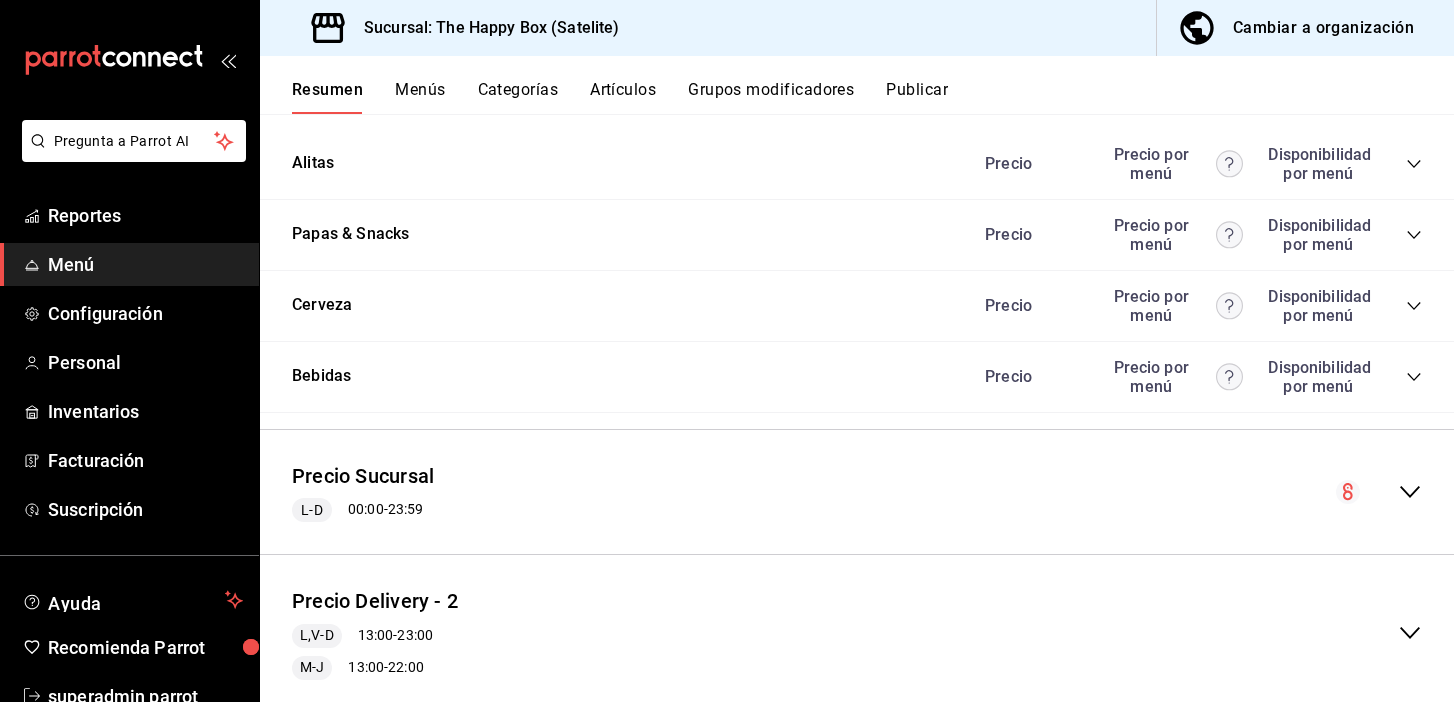 scroll, scrollTop: 1054, scrollLeft: 0, axis: vertical 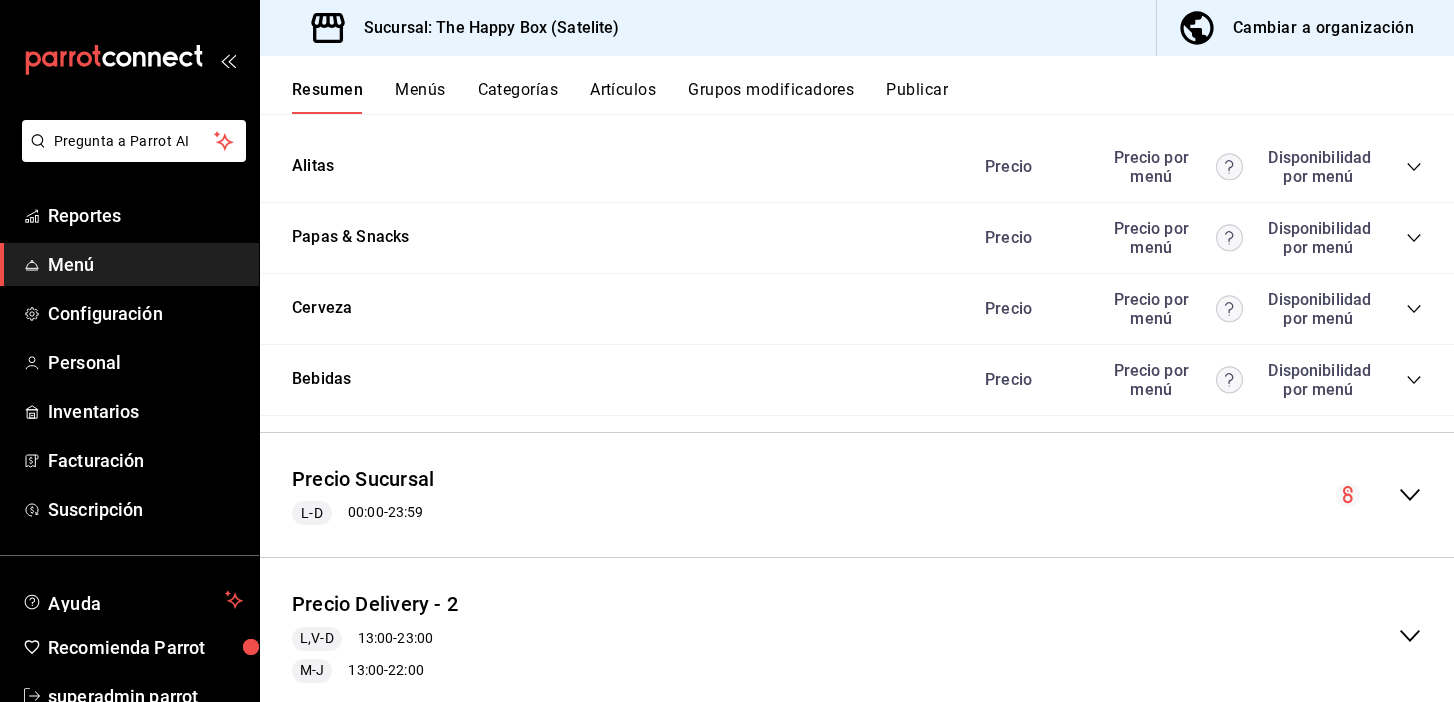 click 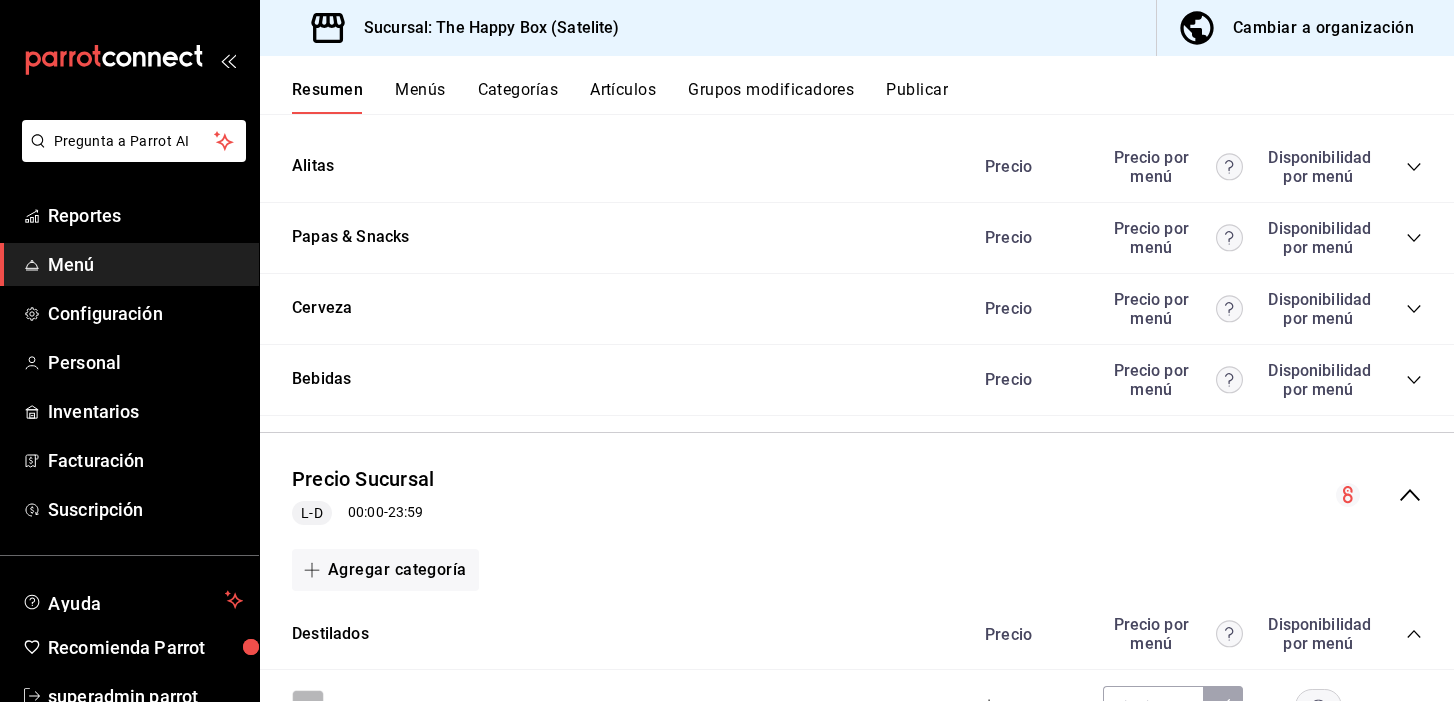 click on "Menús" at bounding box center [420, 97] 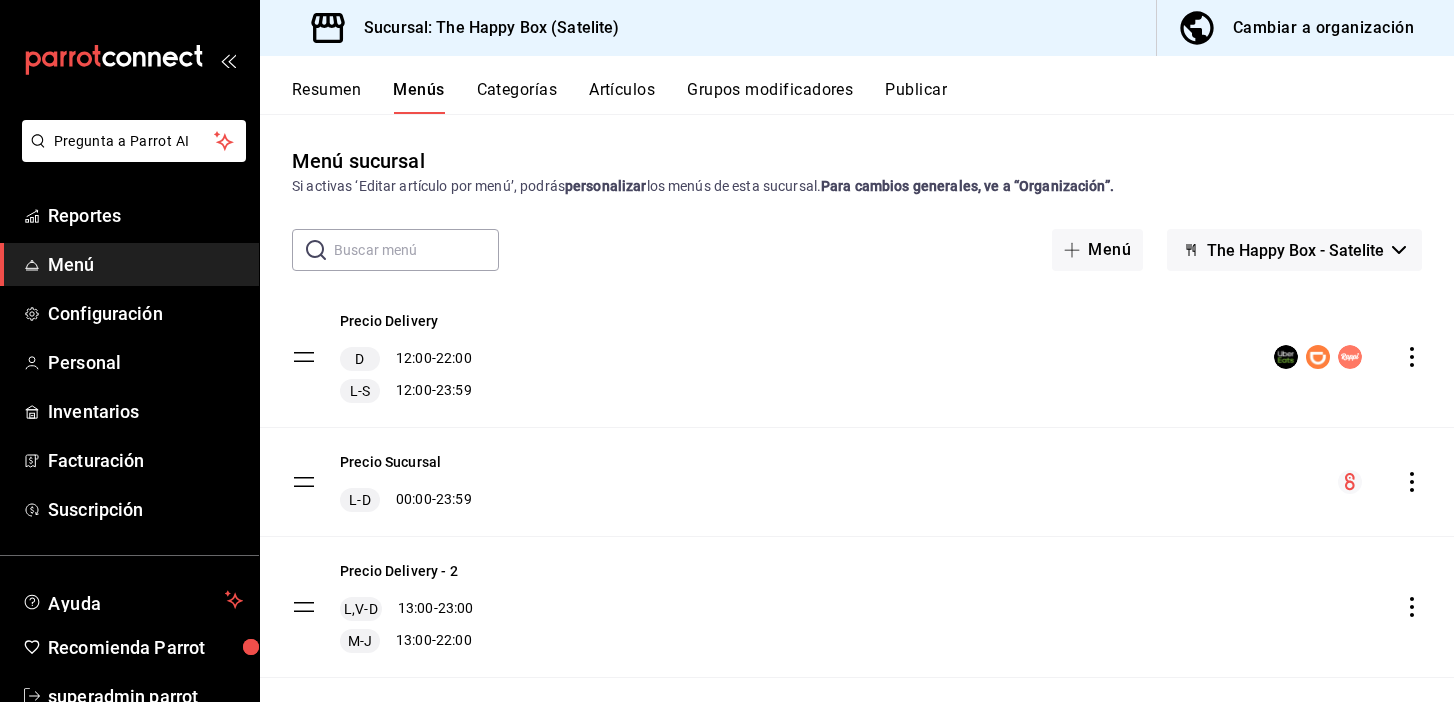 click on "Resumen" at bounding box center (326, 97) 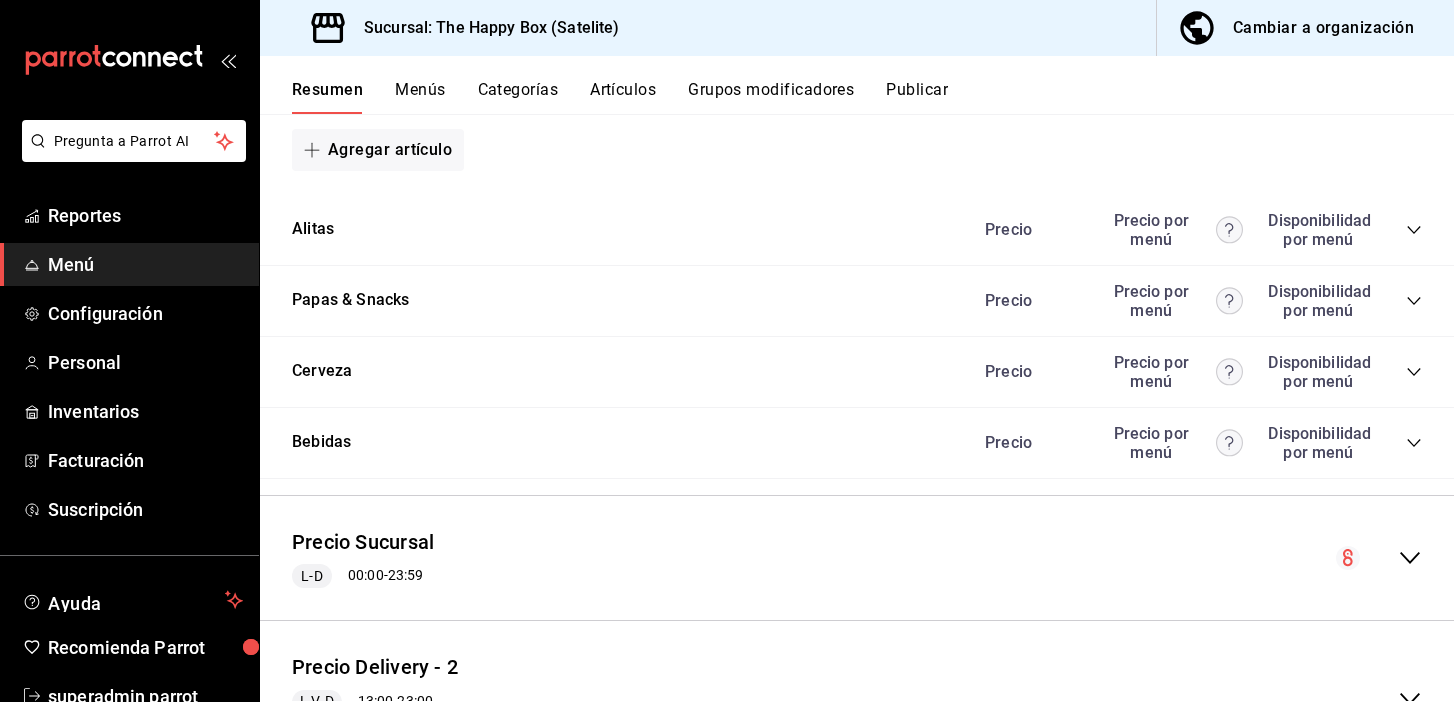 scroll, scrollTop: 1109, scrollLeft: 0, axis: vertical 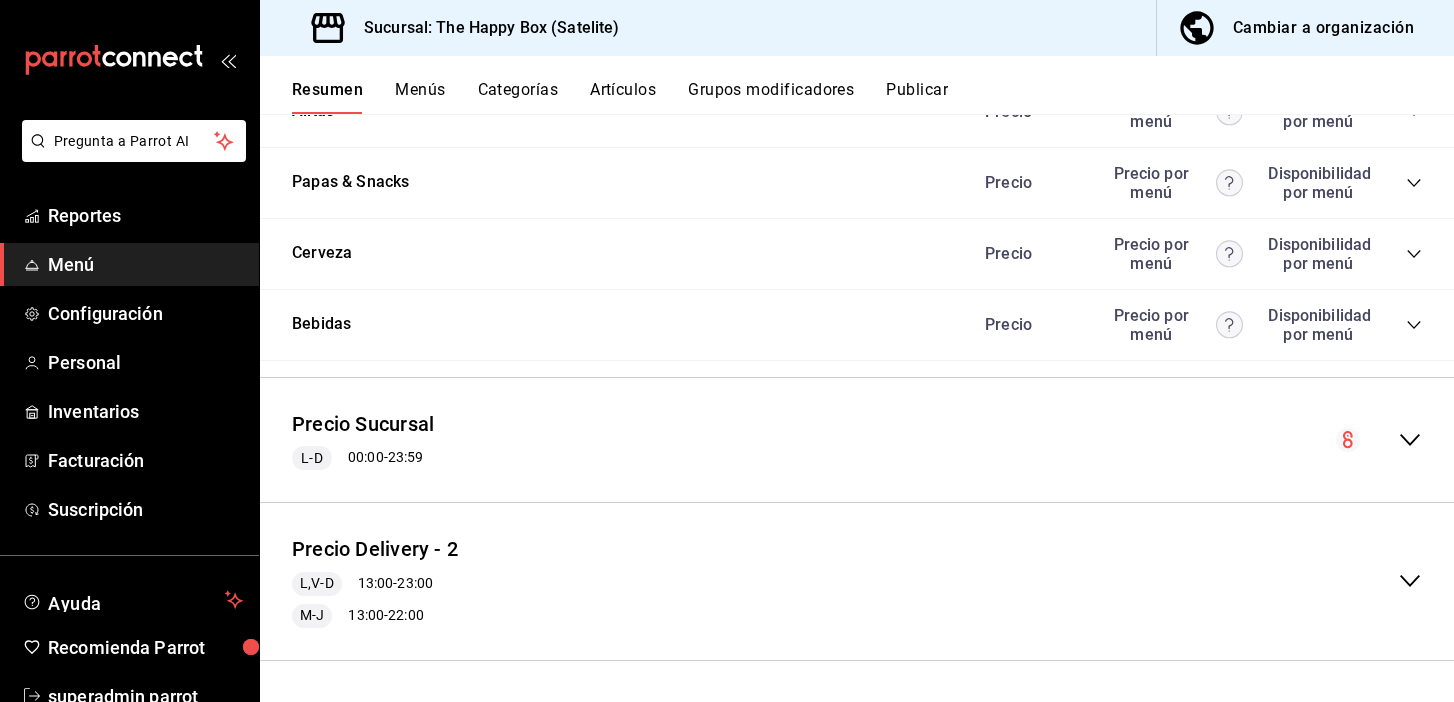 click 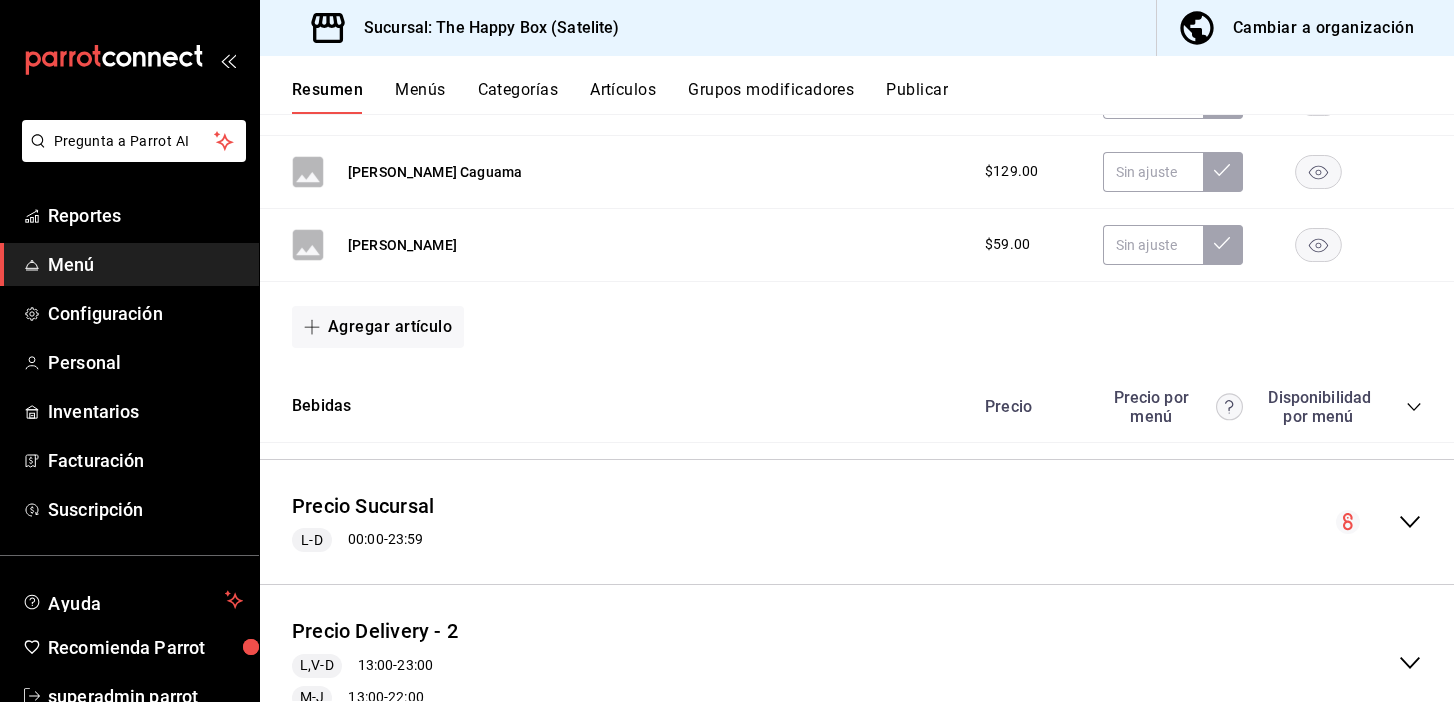 scroll, scrollTop: 2659, scrollLeft: 0, axis: vertical 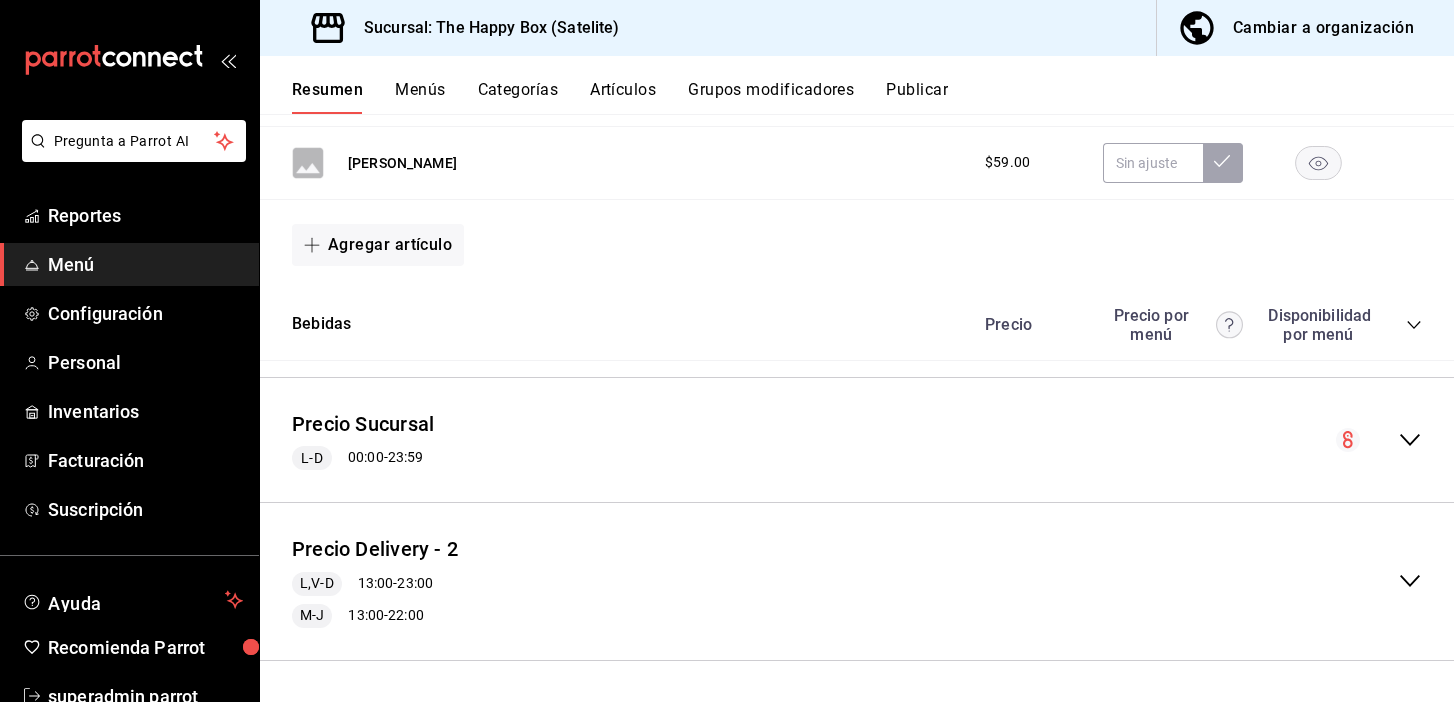click 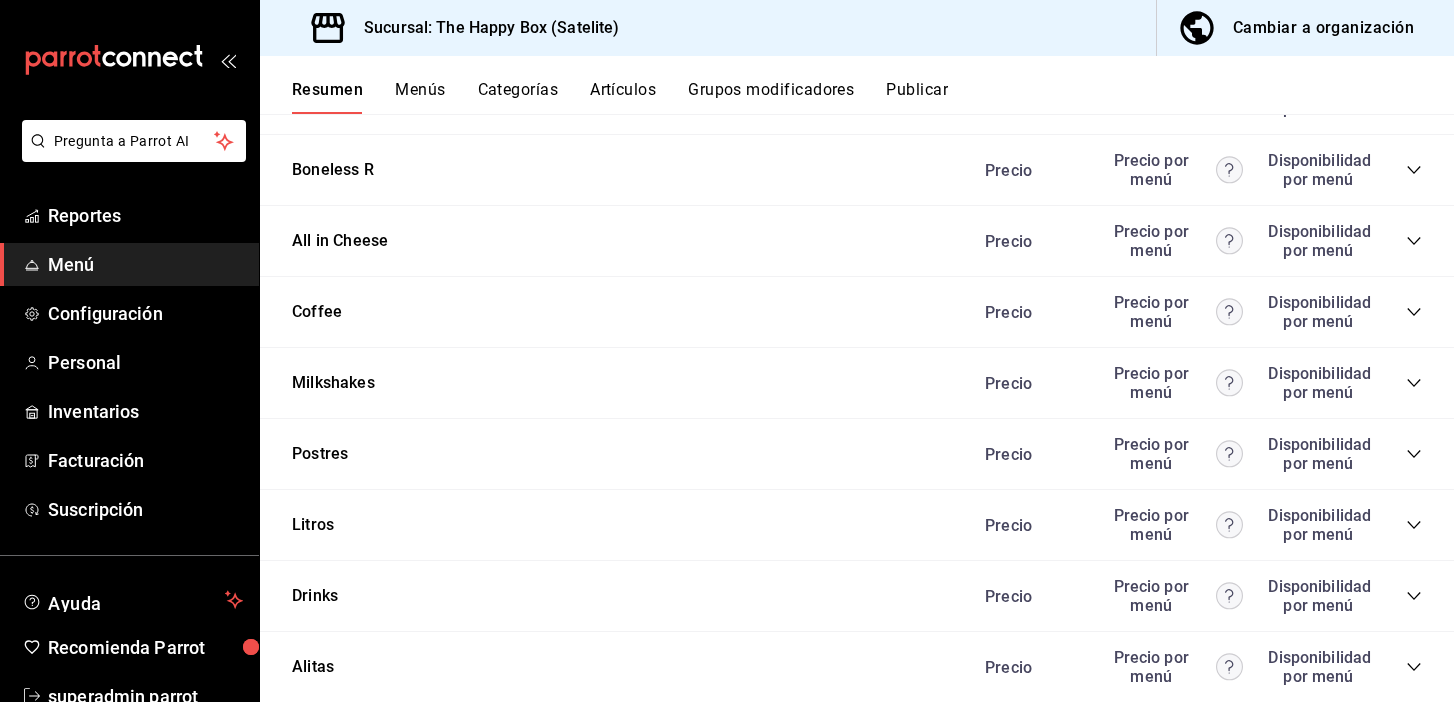 scroll, scrollTop: 5509, scrollLeft: 0, axis: vertical 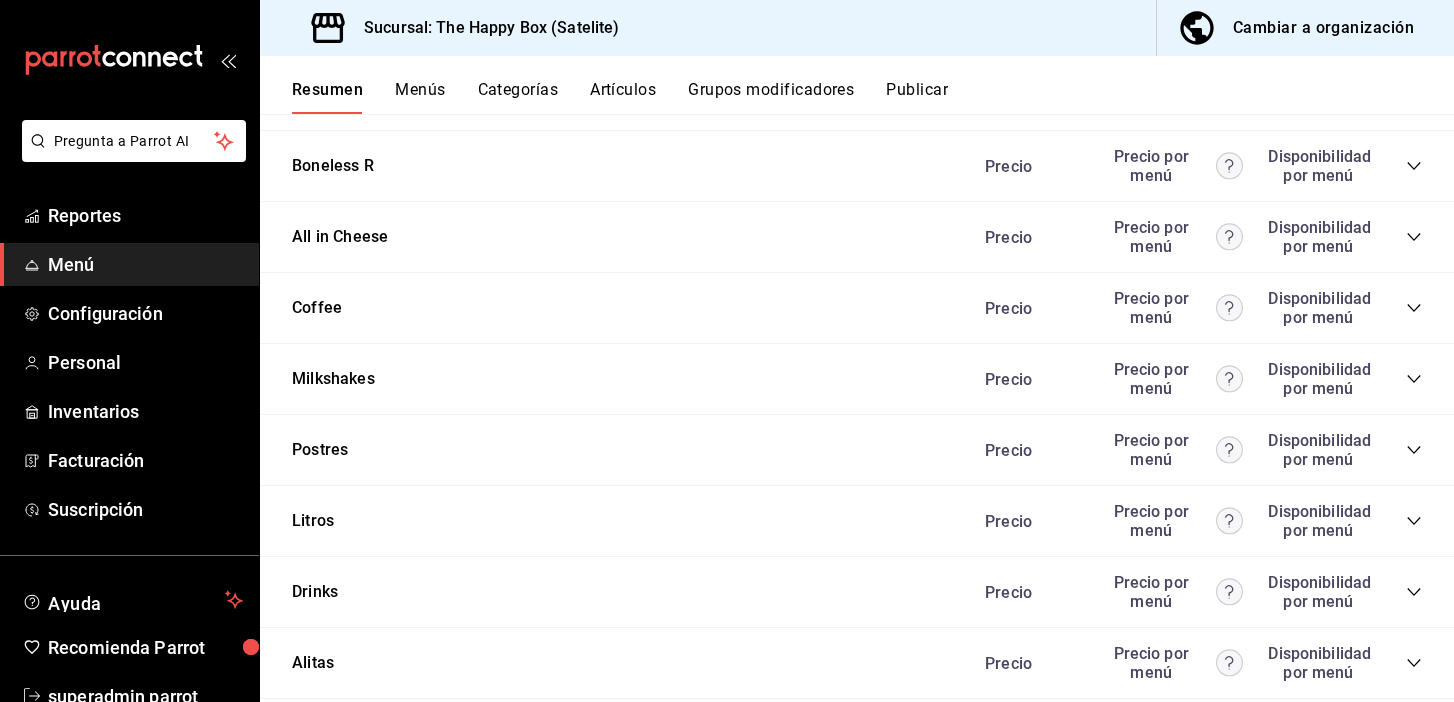 click 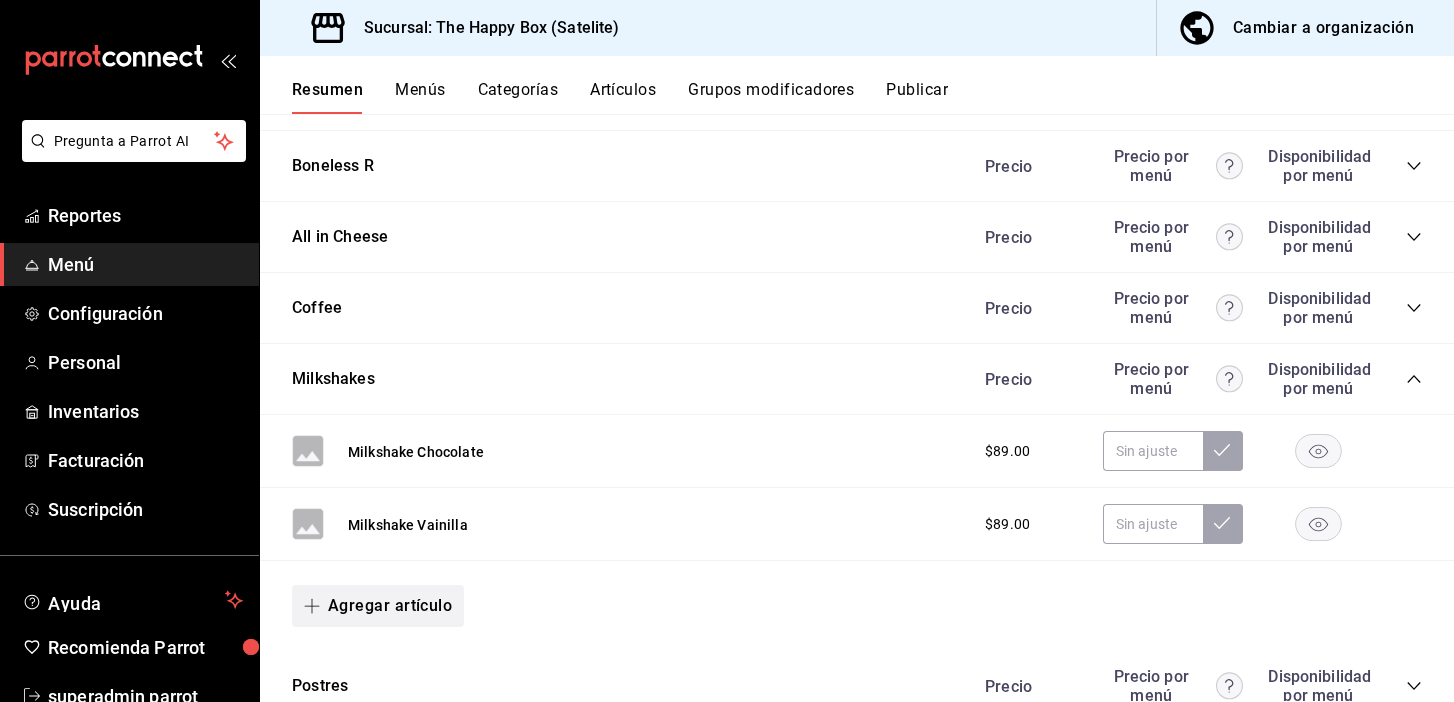 click on "Agregar artículo" at bounding box center [378, 606] 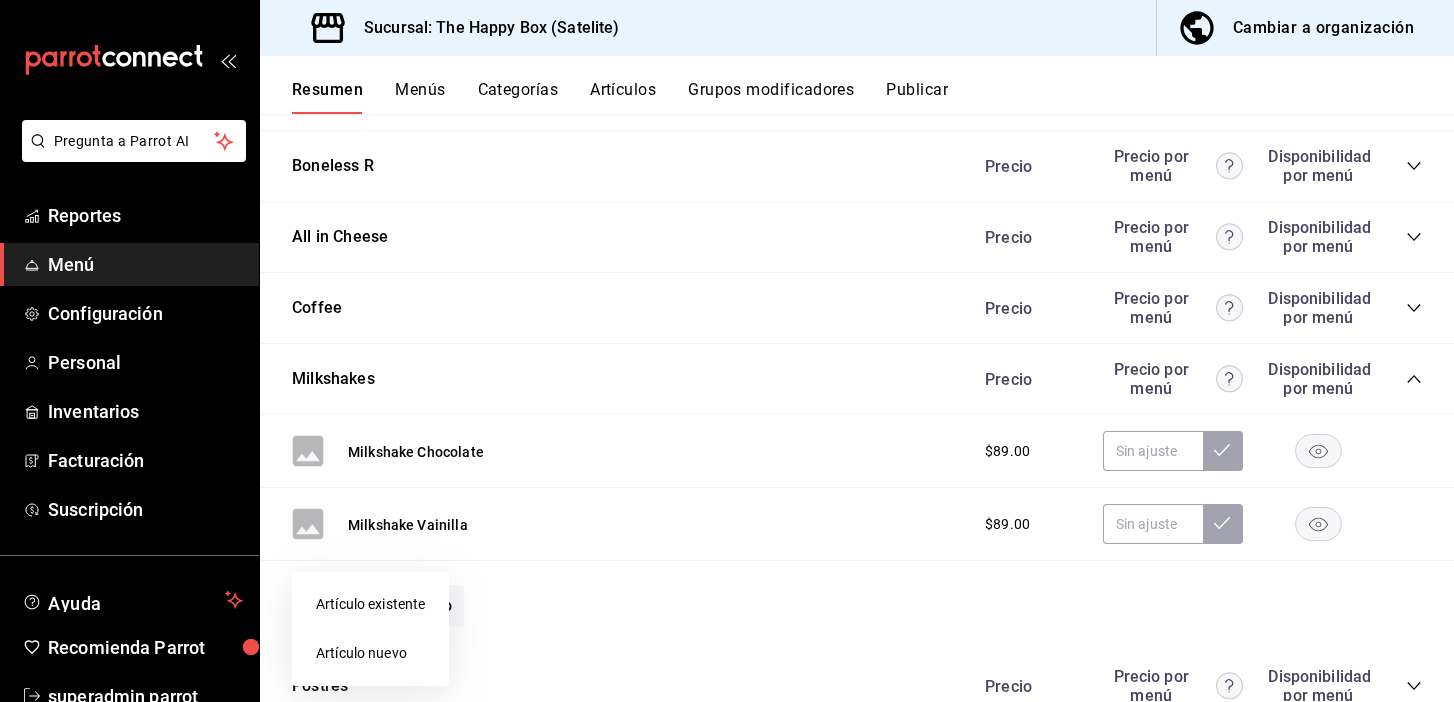 click on "Artículo nuevo" at bounding box center (370, 653) 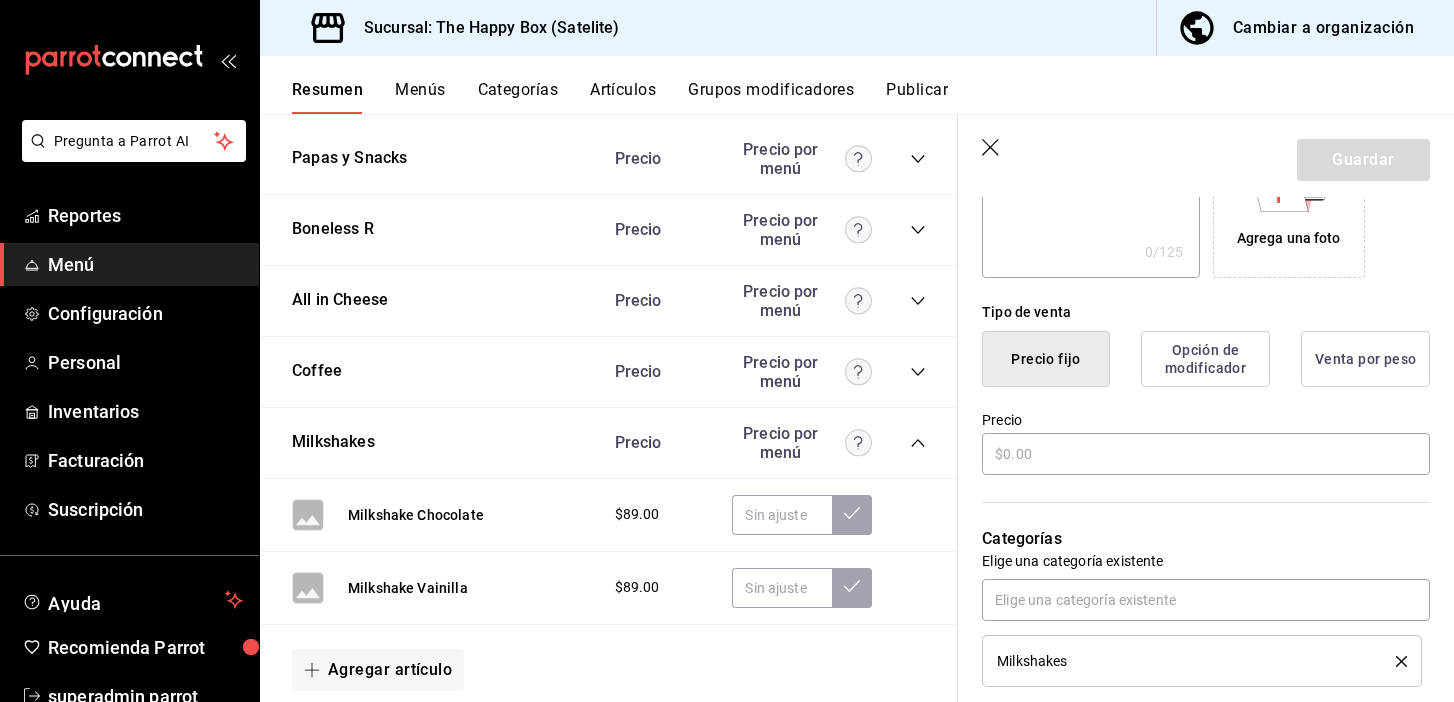 scroll, scrollTop: 442, scrollLeft: 0, axis: vertical 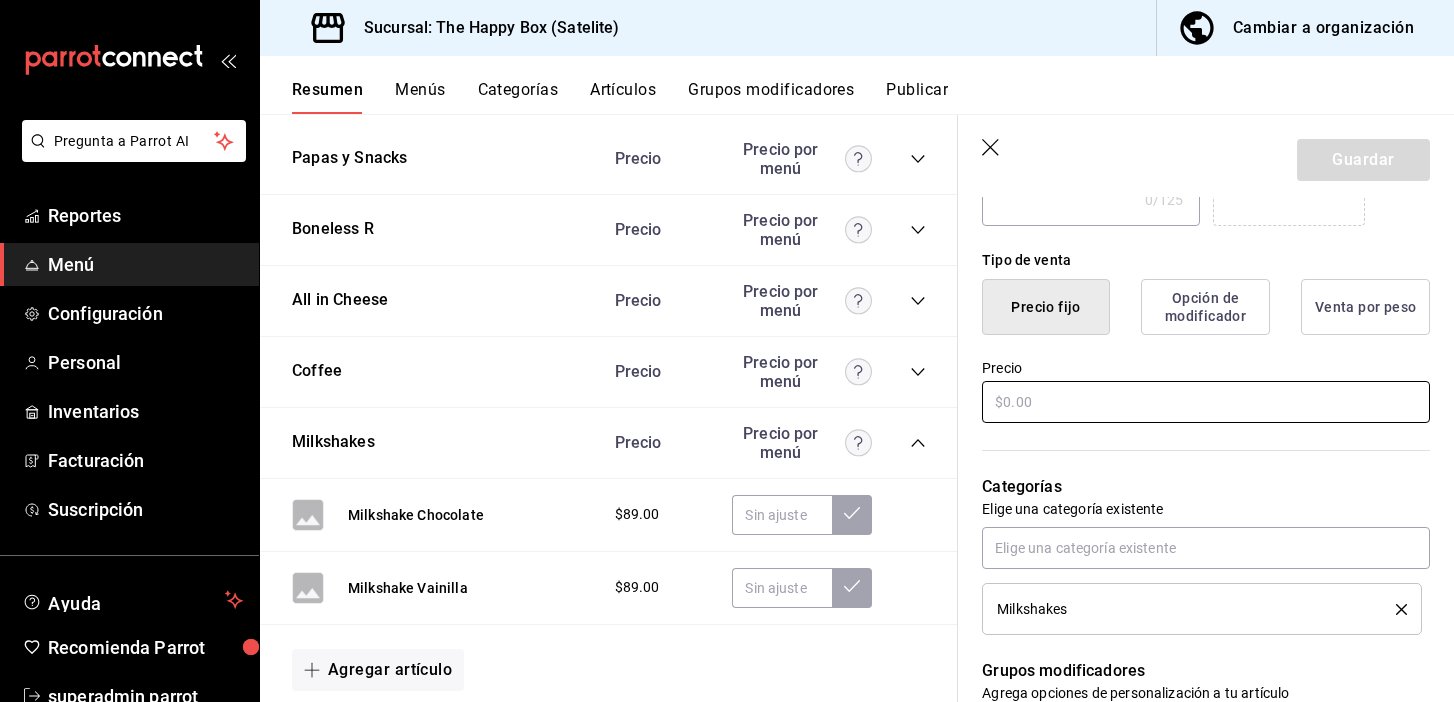 type on "Helado 1 bola" 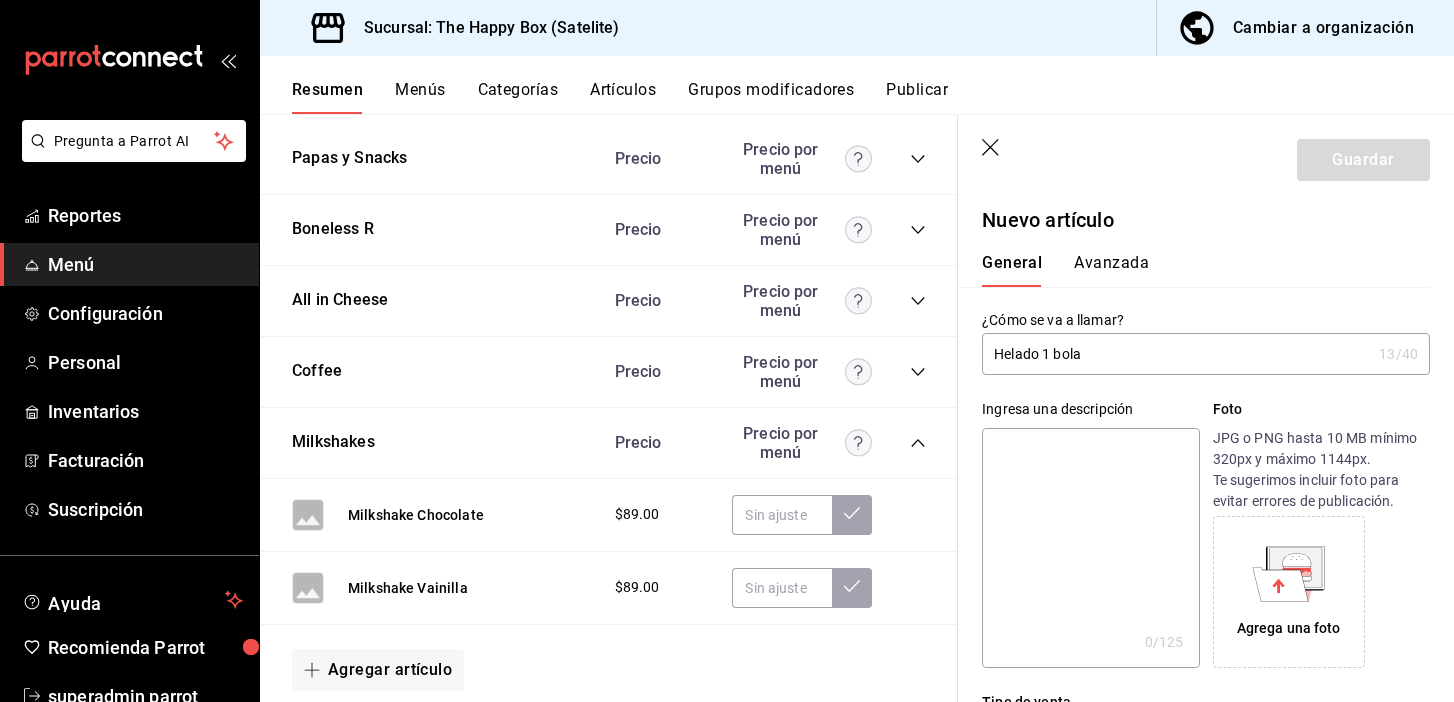 scroll, scrollTop: 616, scrollLeft: 0, axis: vertical 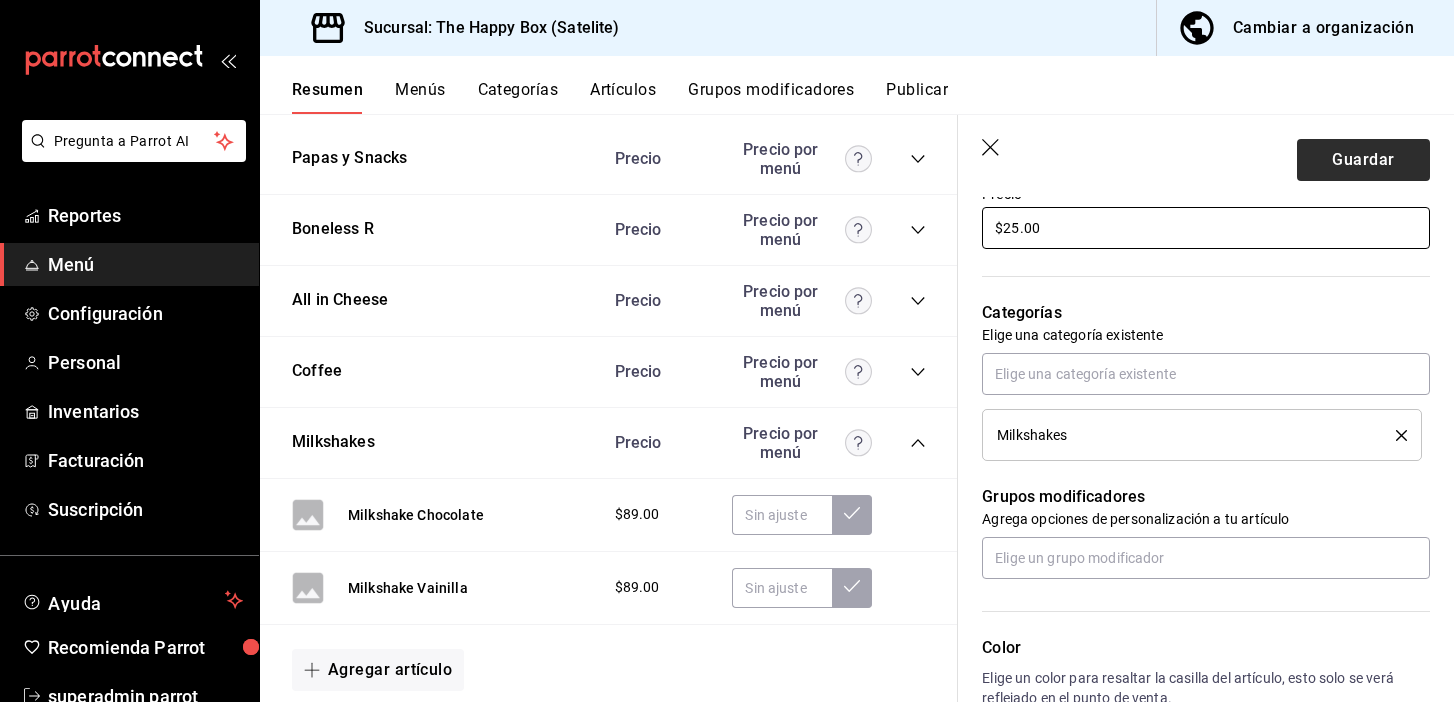 type on "$25.00" 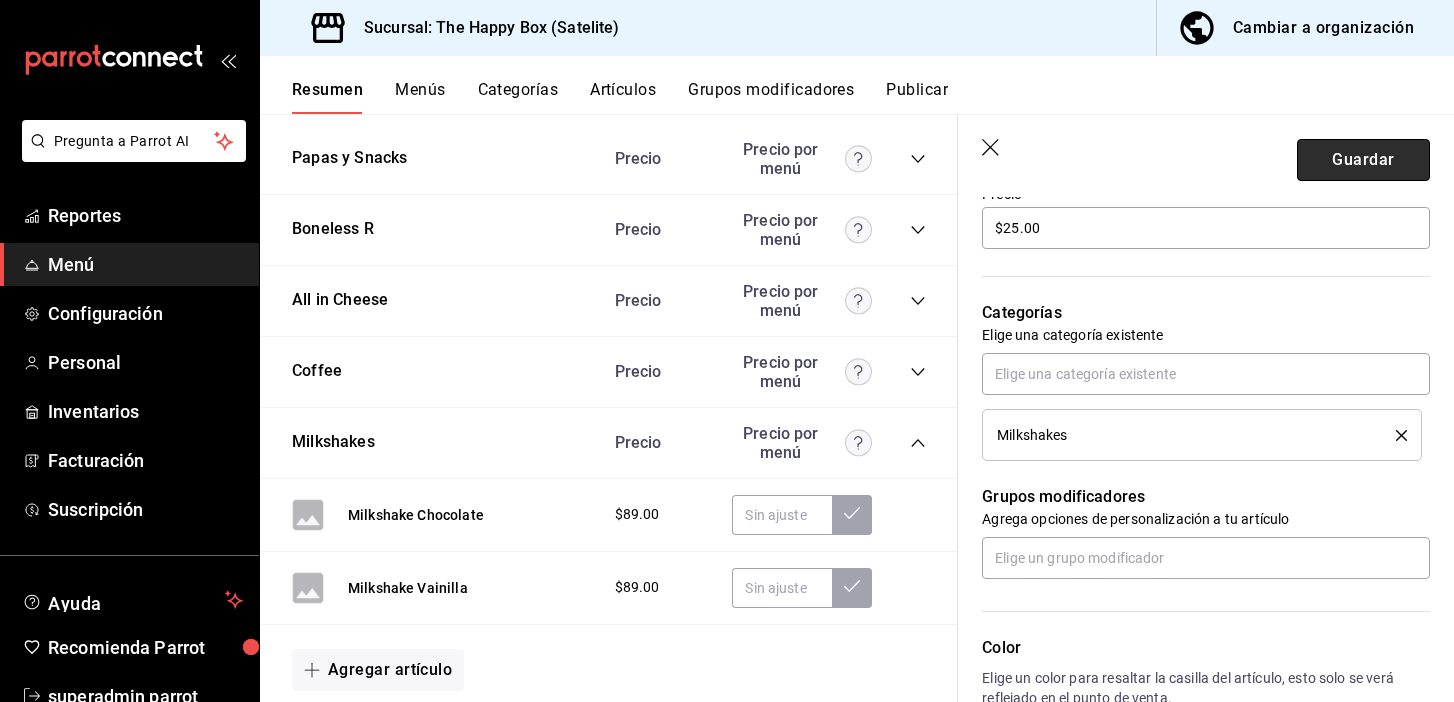 click on "Guardar" at bounding box center [1363, 160] 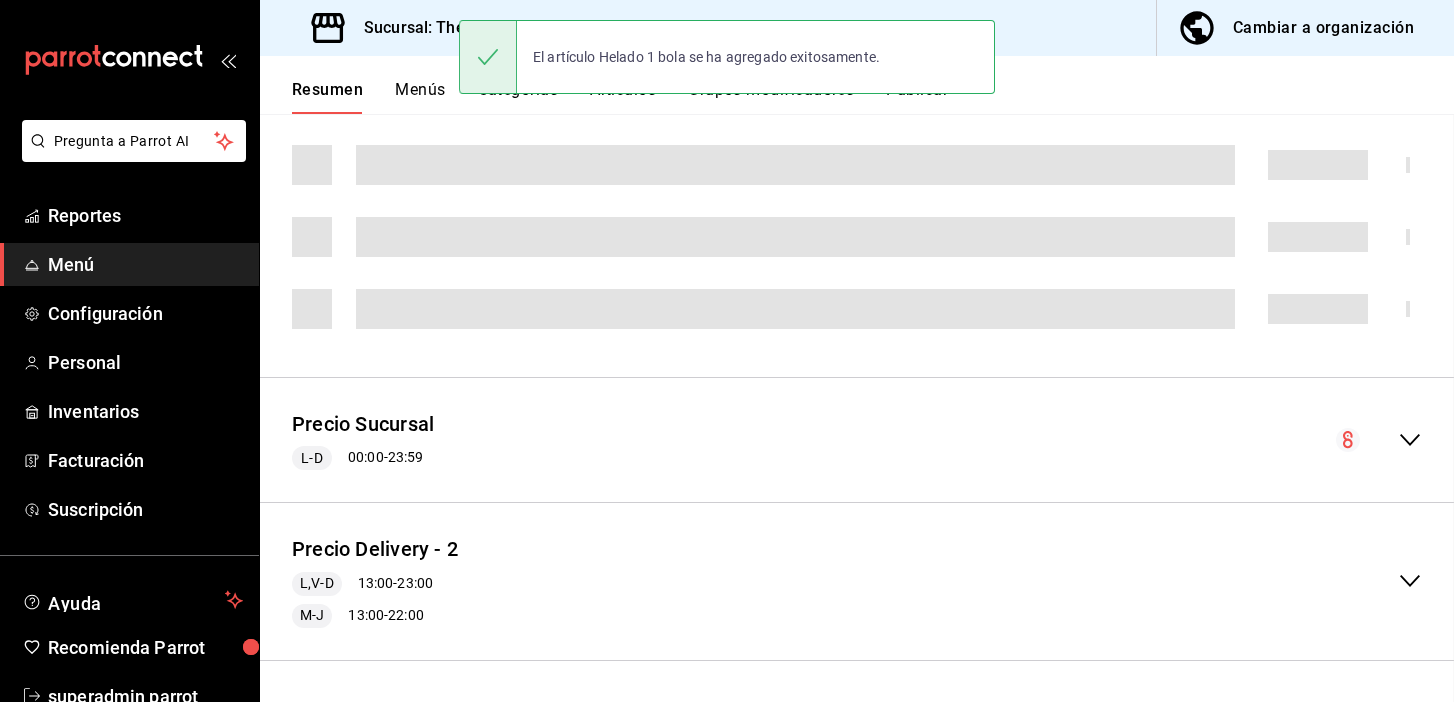 scroll, scrollTop: 3826, scrollLeft: 0, axis: vertical 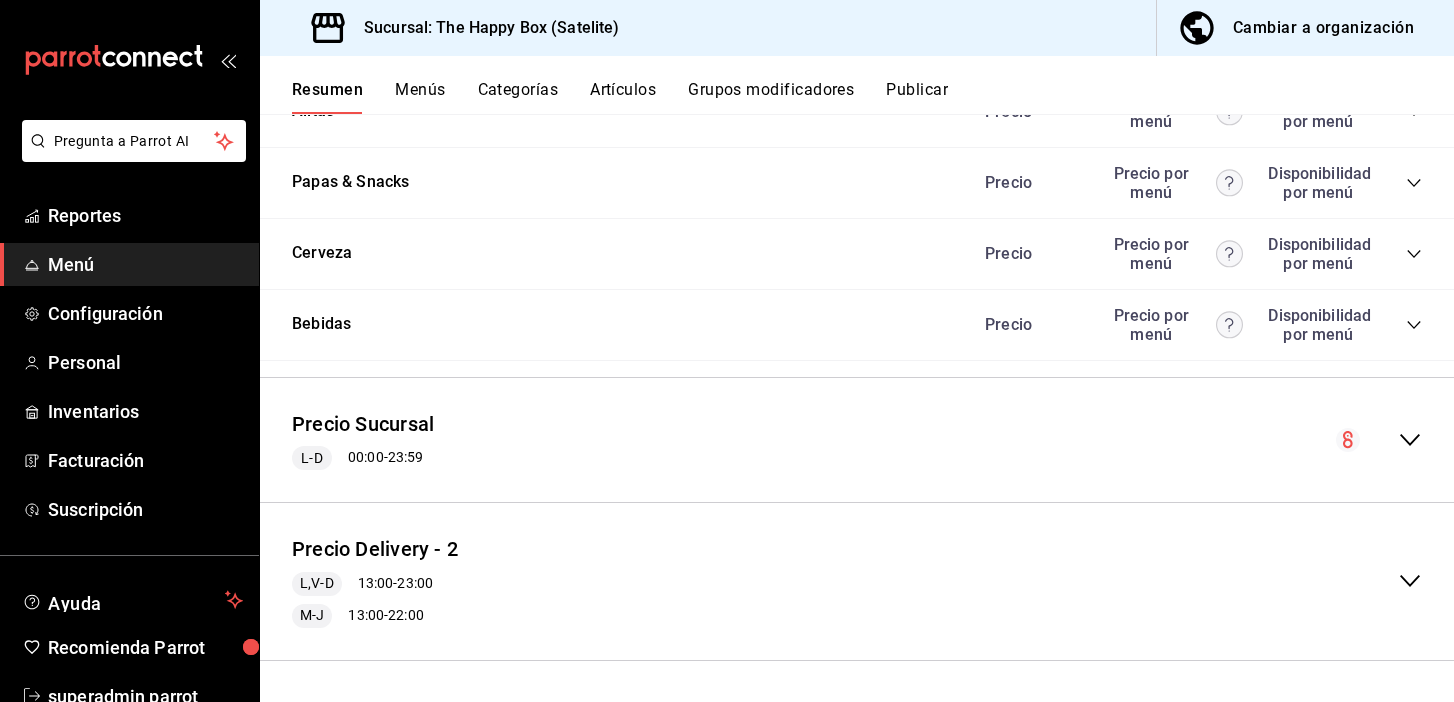 click 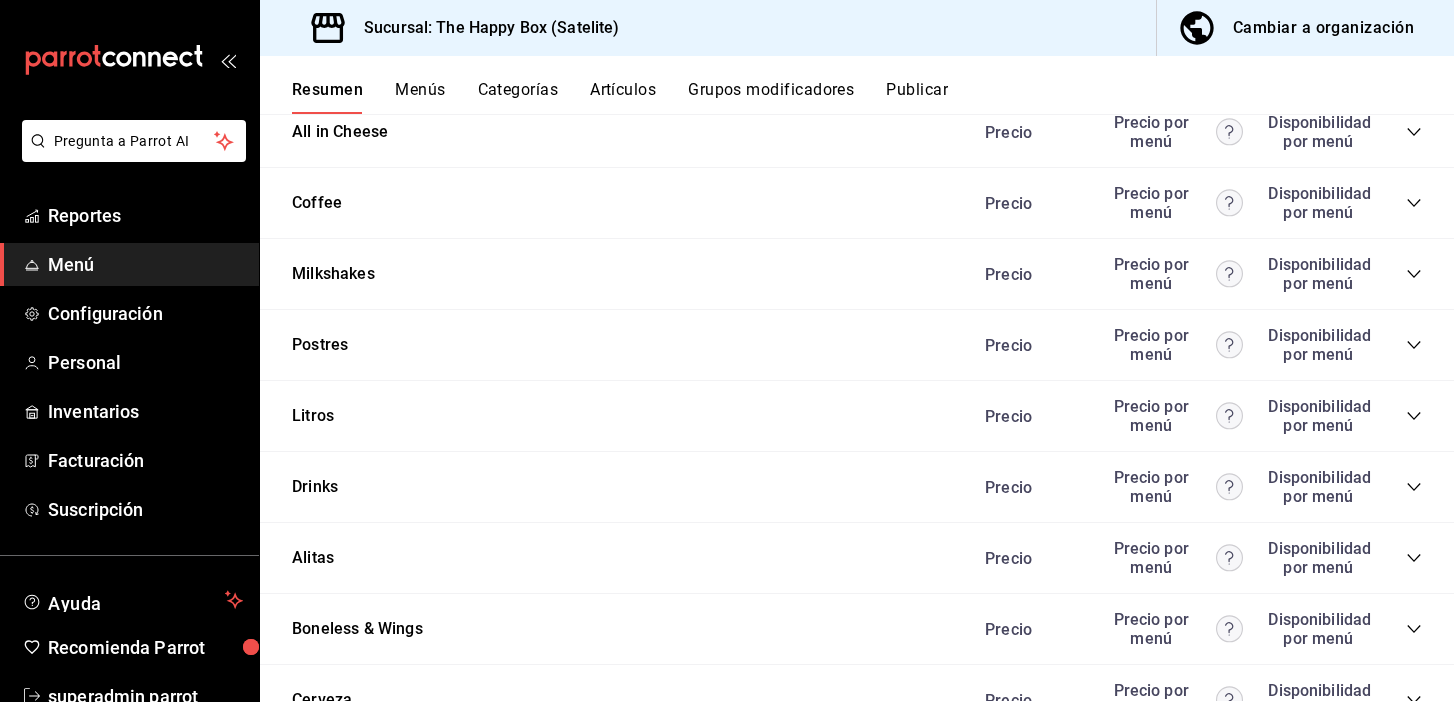 scroll, scrollTop: 4071, scrollLeft: 0, axis: vertical 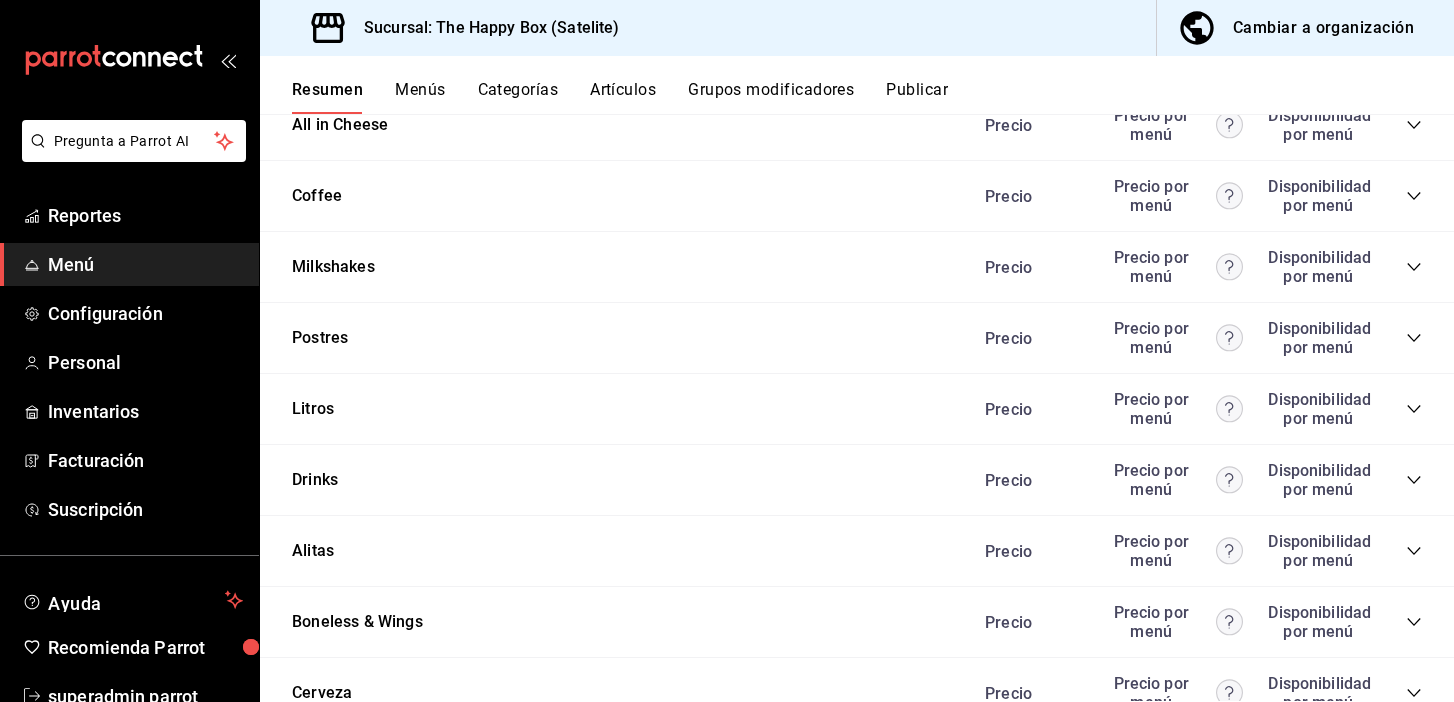 click 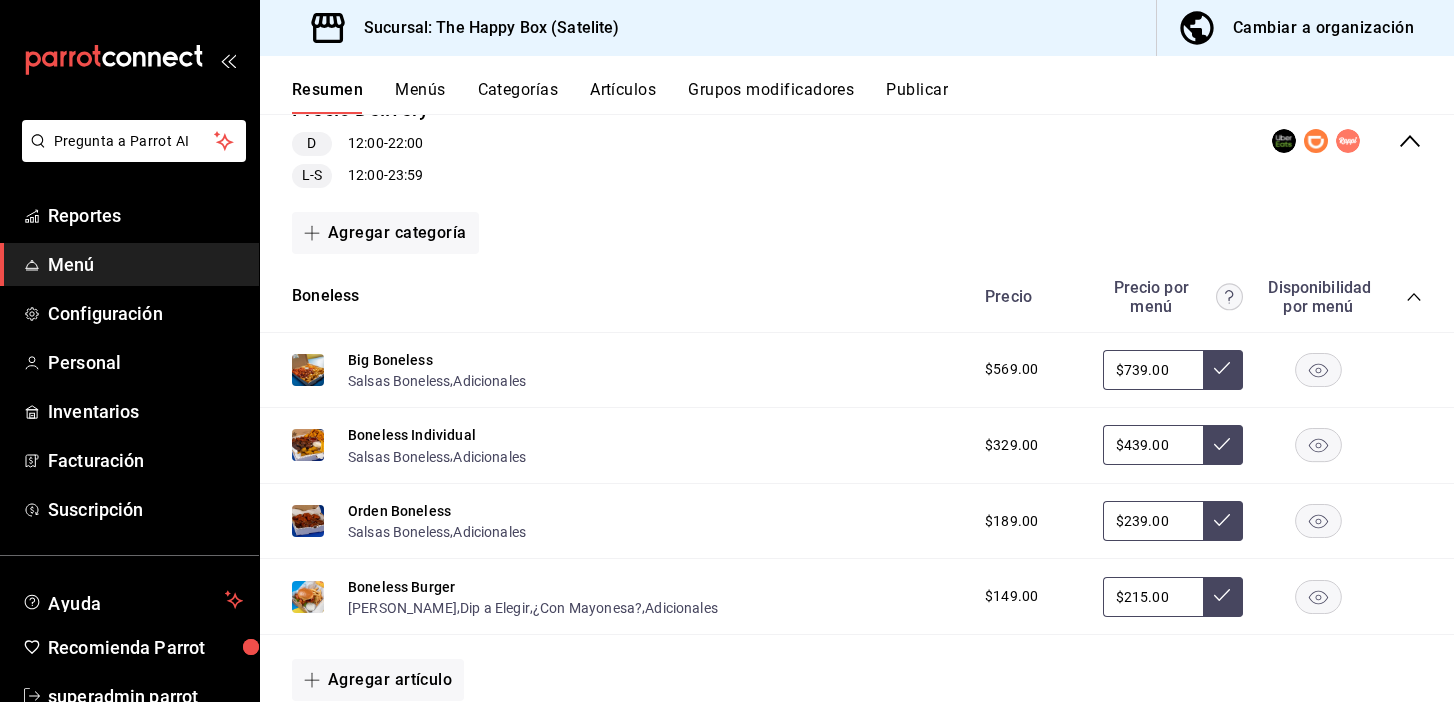 scroll, scrollTop: 0, scrollLeft: 0, axis: both 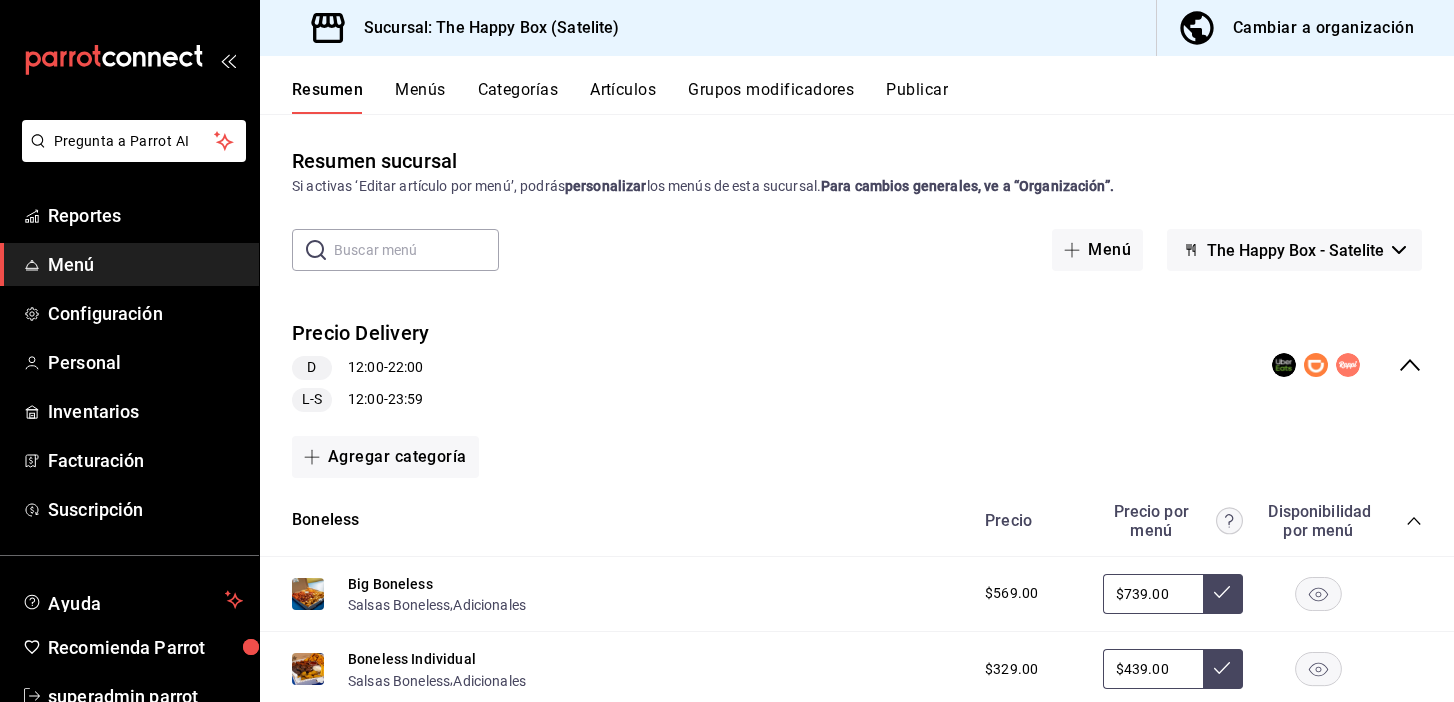click on "Publicar" at bounding box center (917, 97) 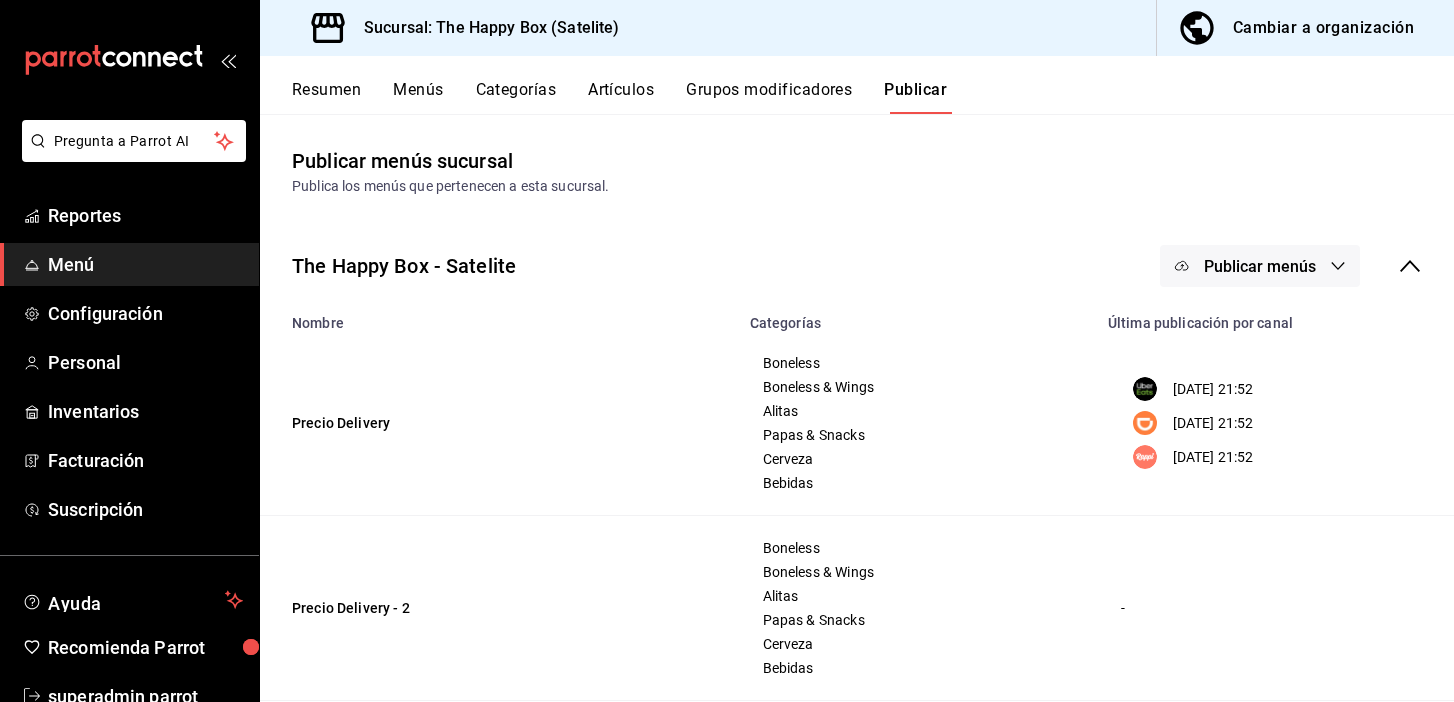 click on "Publicar menús" at bounding box center [1260, 266] 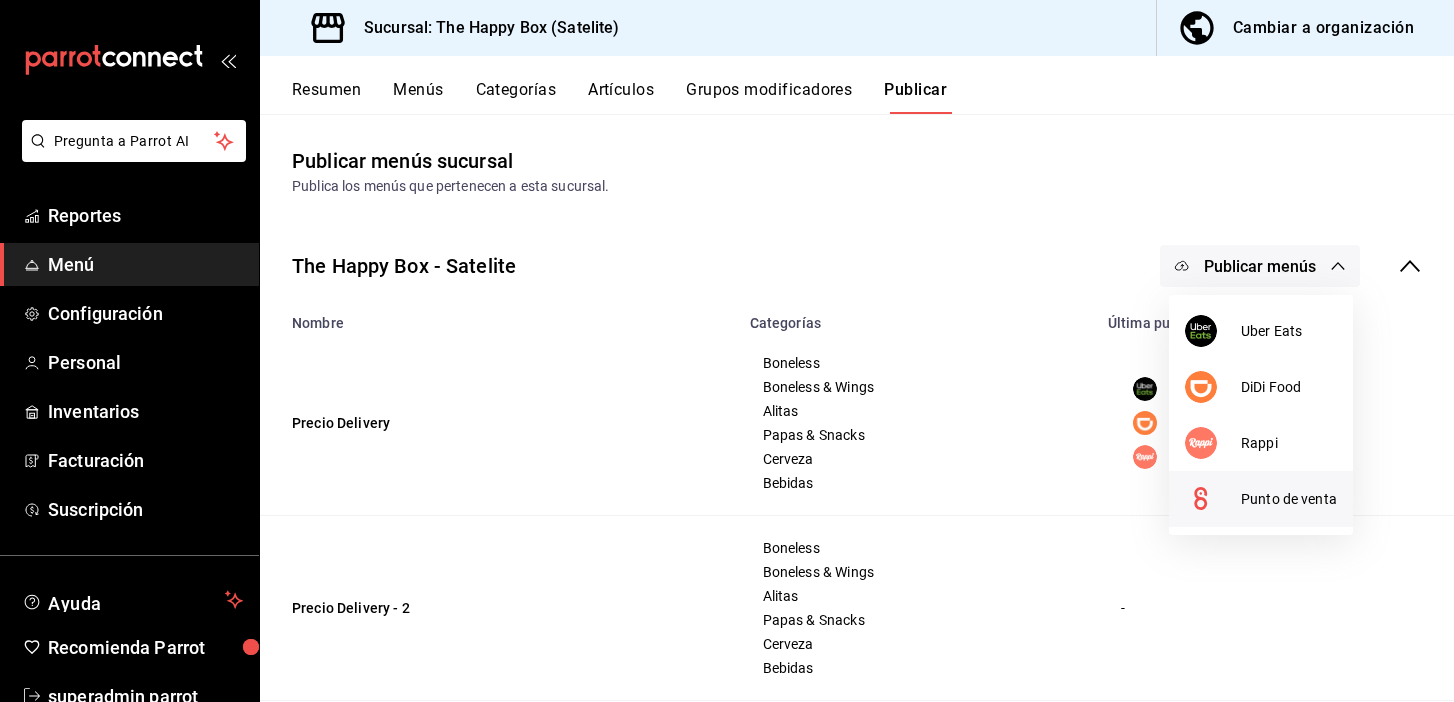 click on "Punto de venta" at bounding box center [1289, 499] 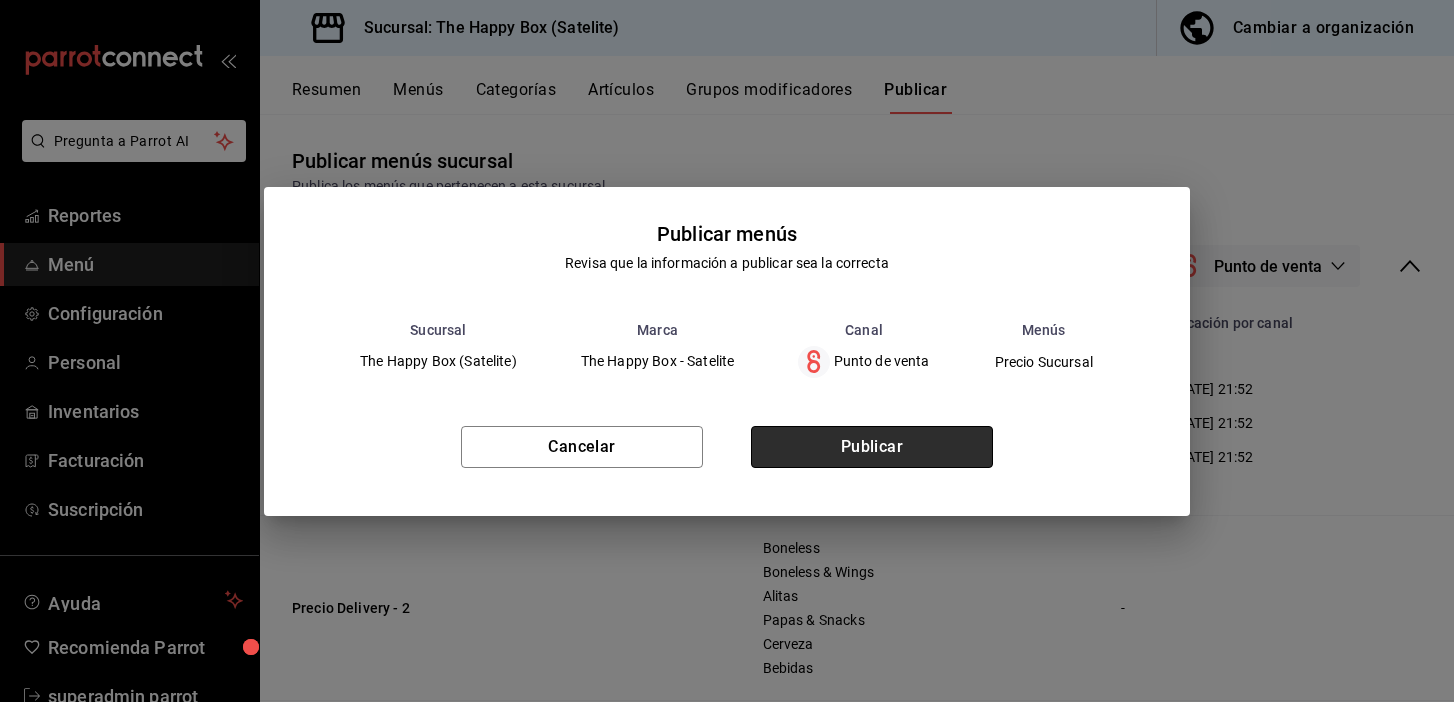 click on "Publicar" at bounding box center [872, 447] 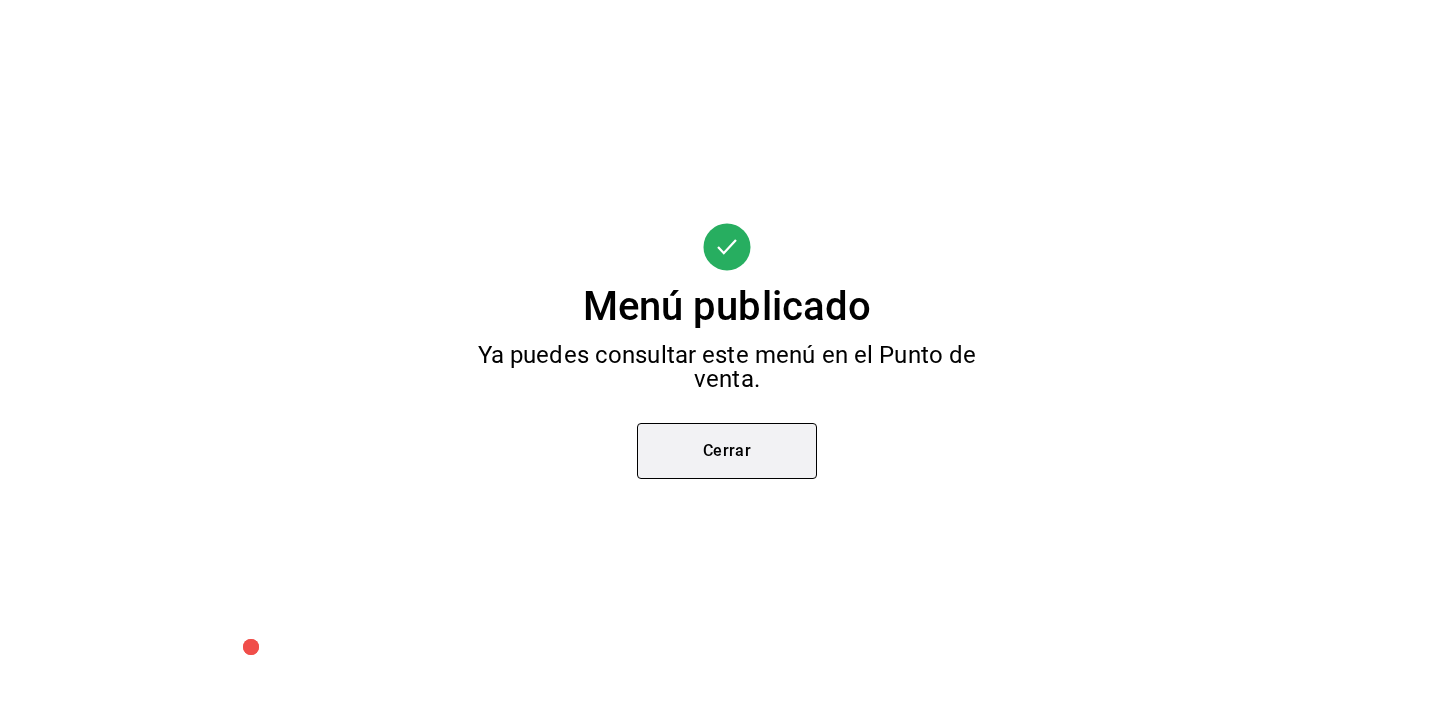 click on "Cerrar" at bounding box center [727, 451] 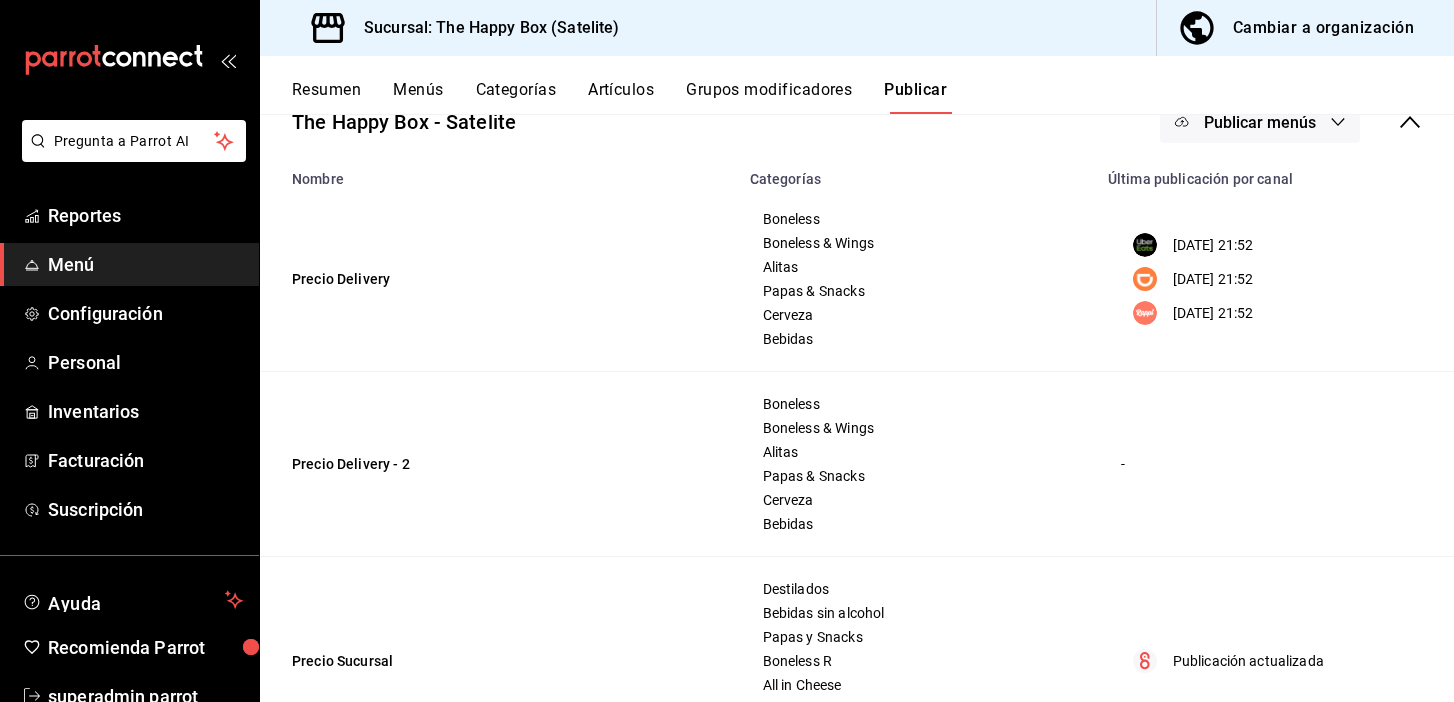 scroll, scrollTop: 240, scrollLeft: 0, axis: vertical 